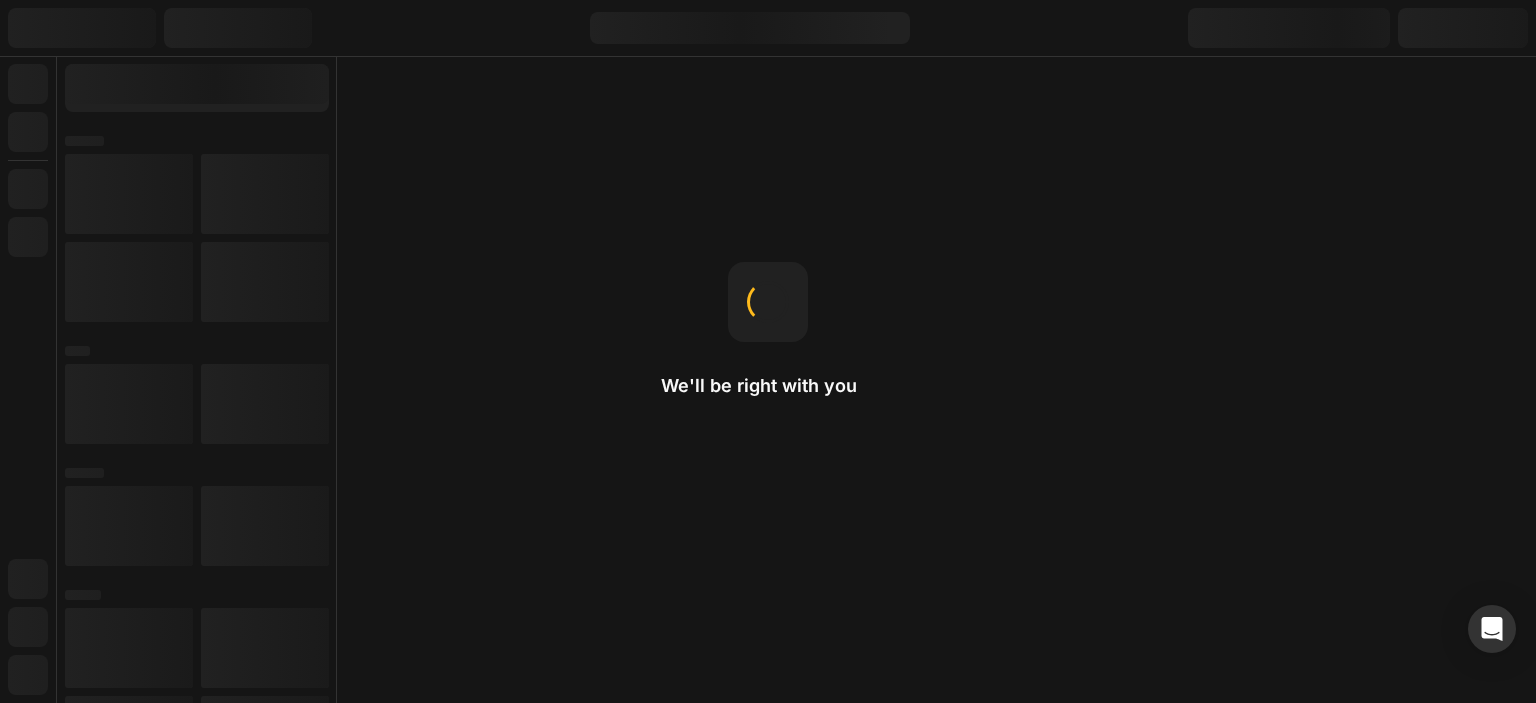 scroll, scrollTop: 0, scrollLeft: 0, axis: both 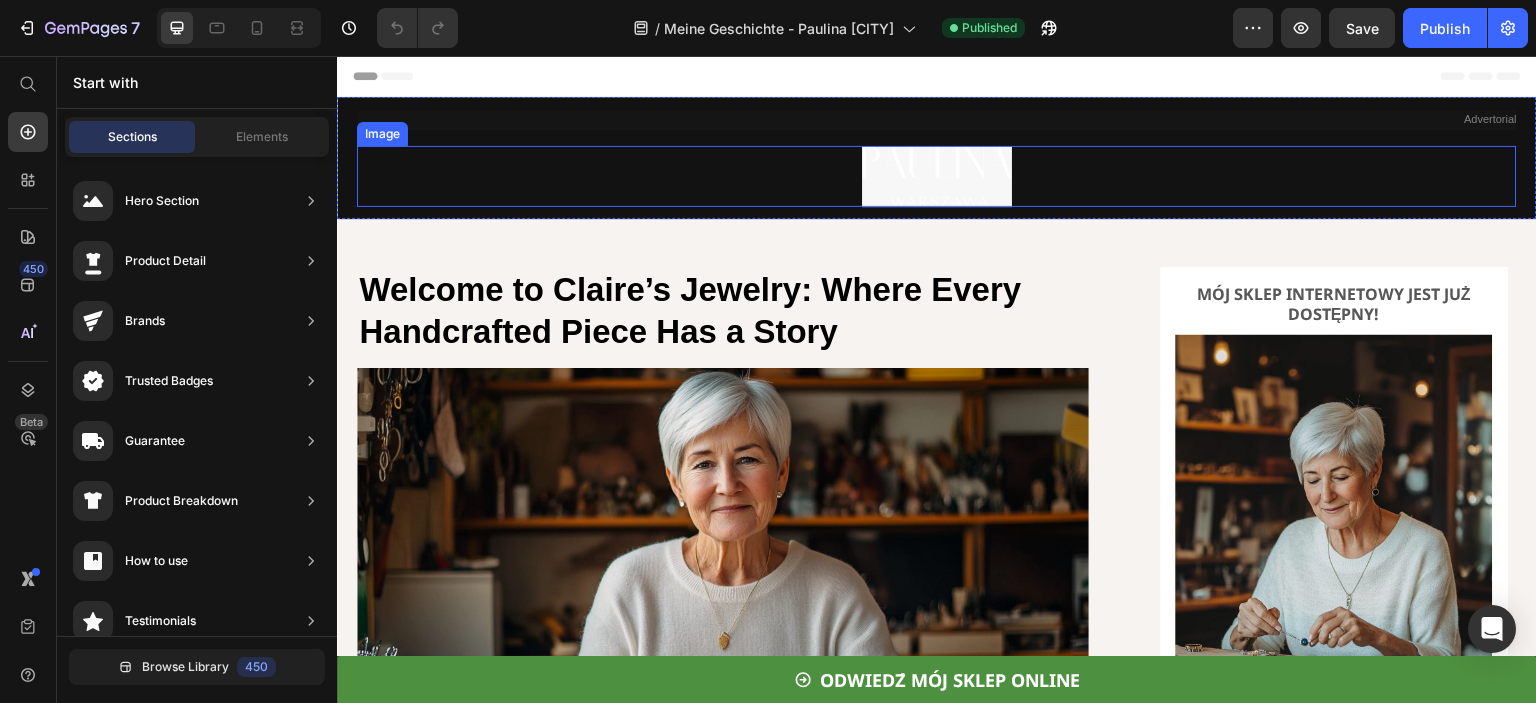 click at bounding box center [937, 176] 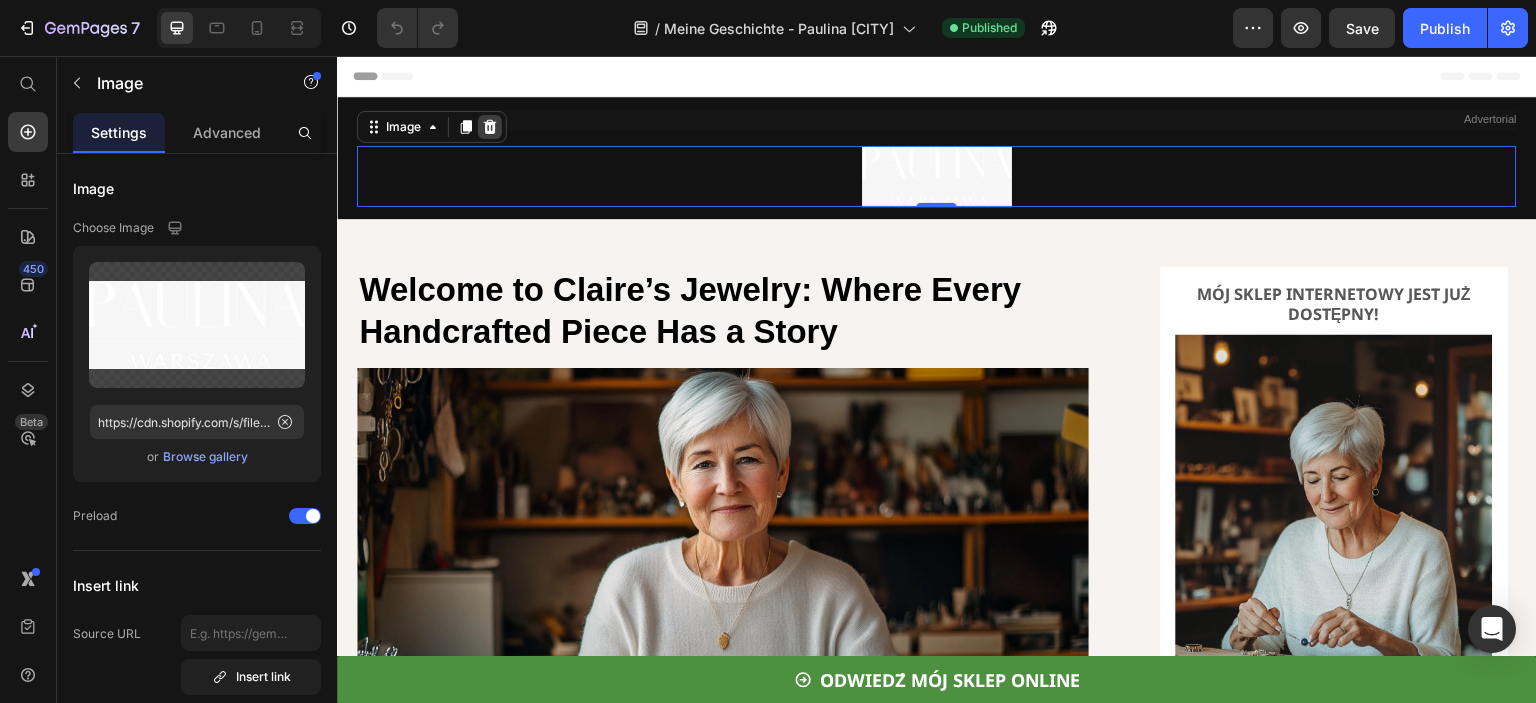click at bounding box center (490, 127) 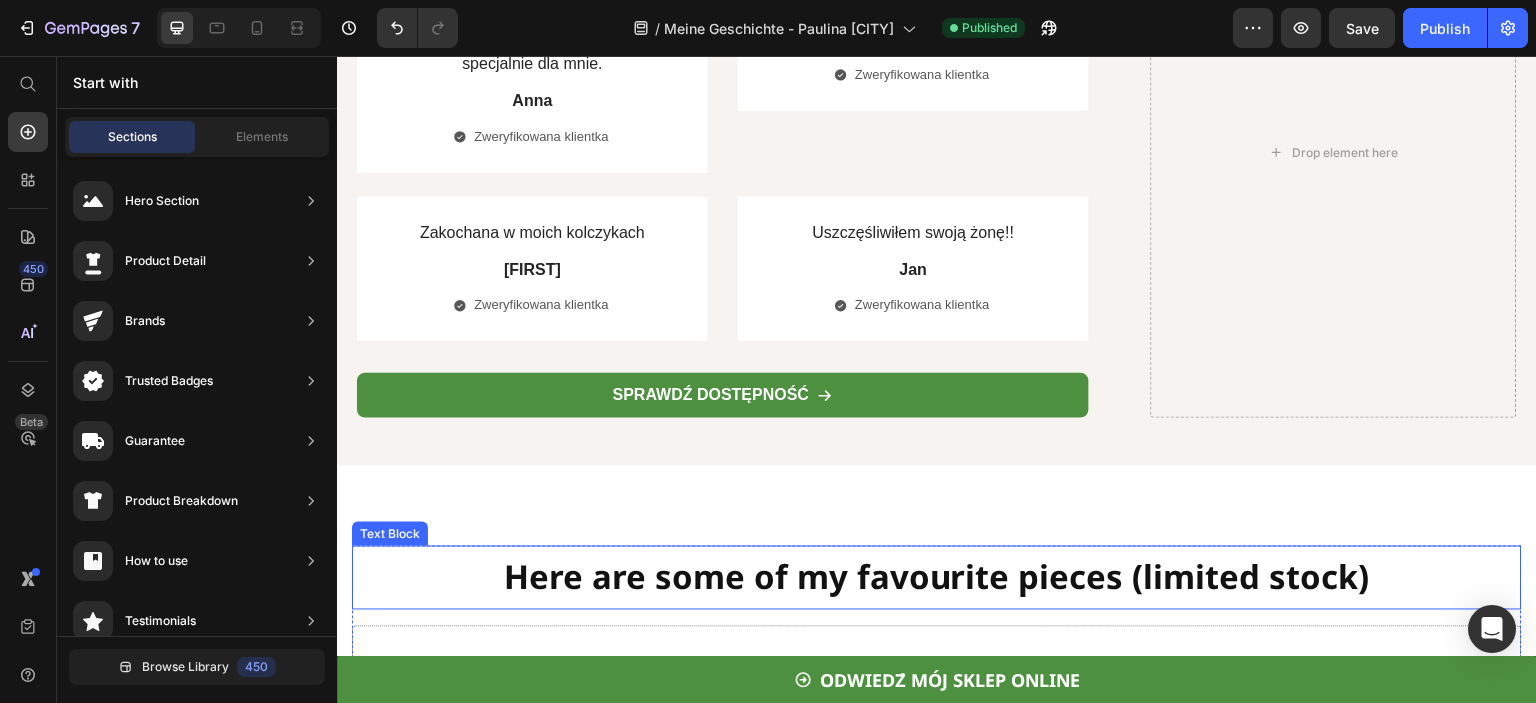 scroll, scrollTop: 6287, scrollLeft: 0, axis: vertical 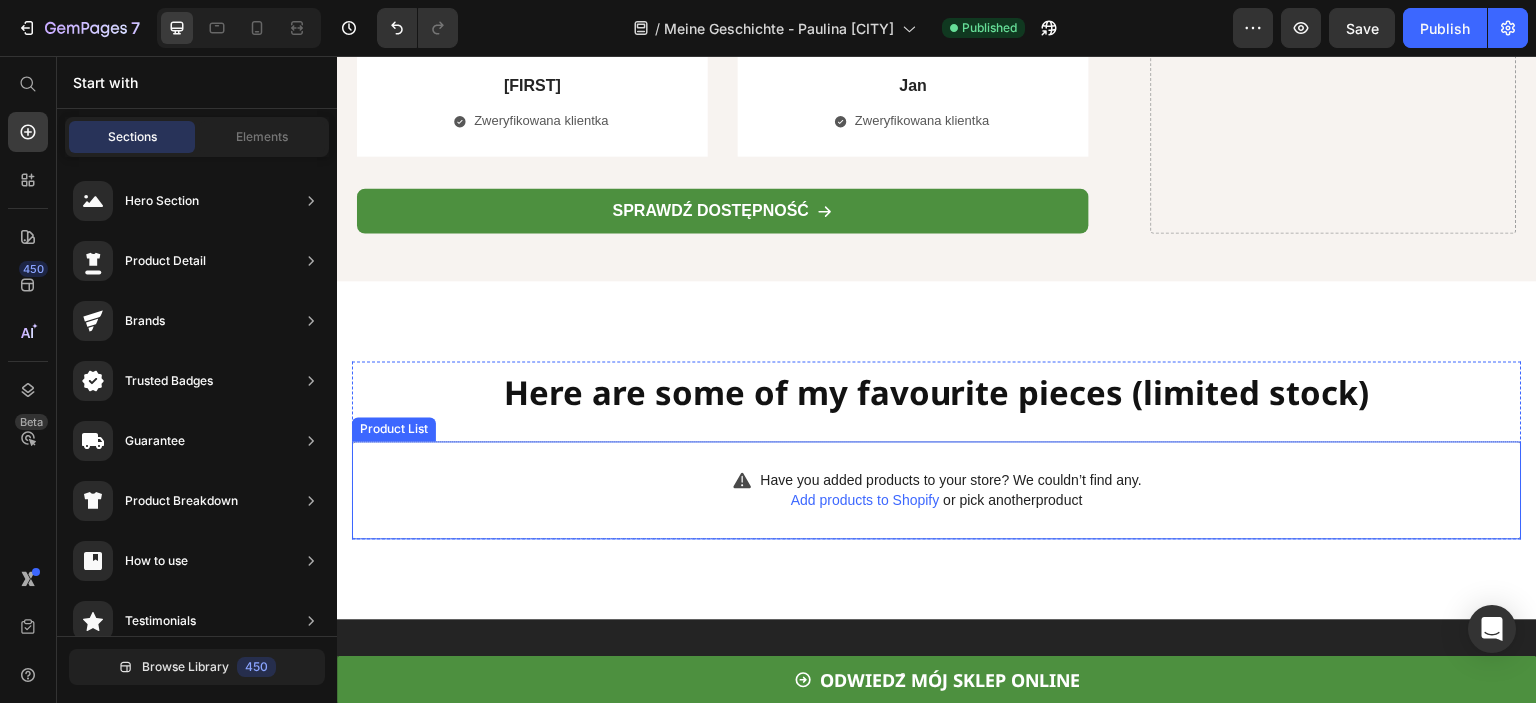click on "Add products to Shopify" at bounding box center (865, 500) 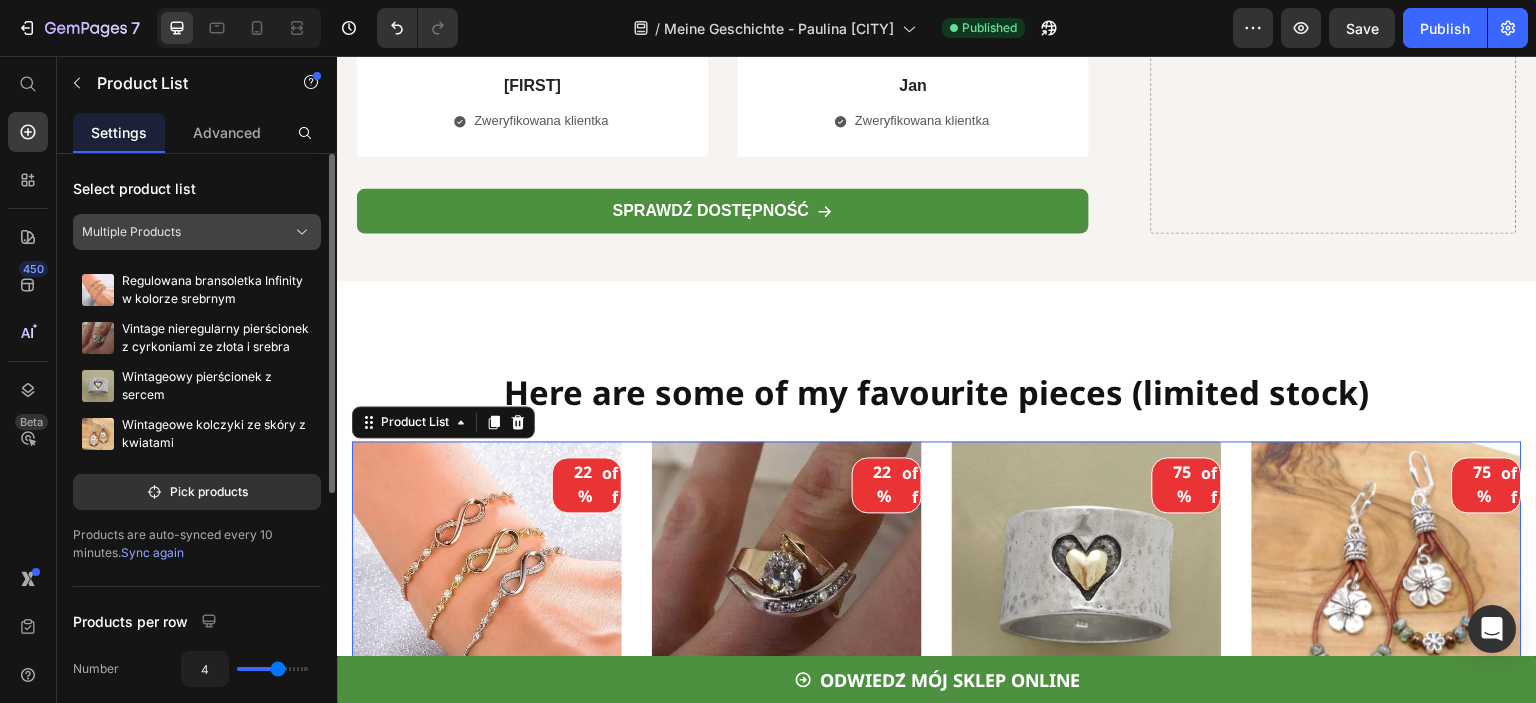 click on "Multiple Products" 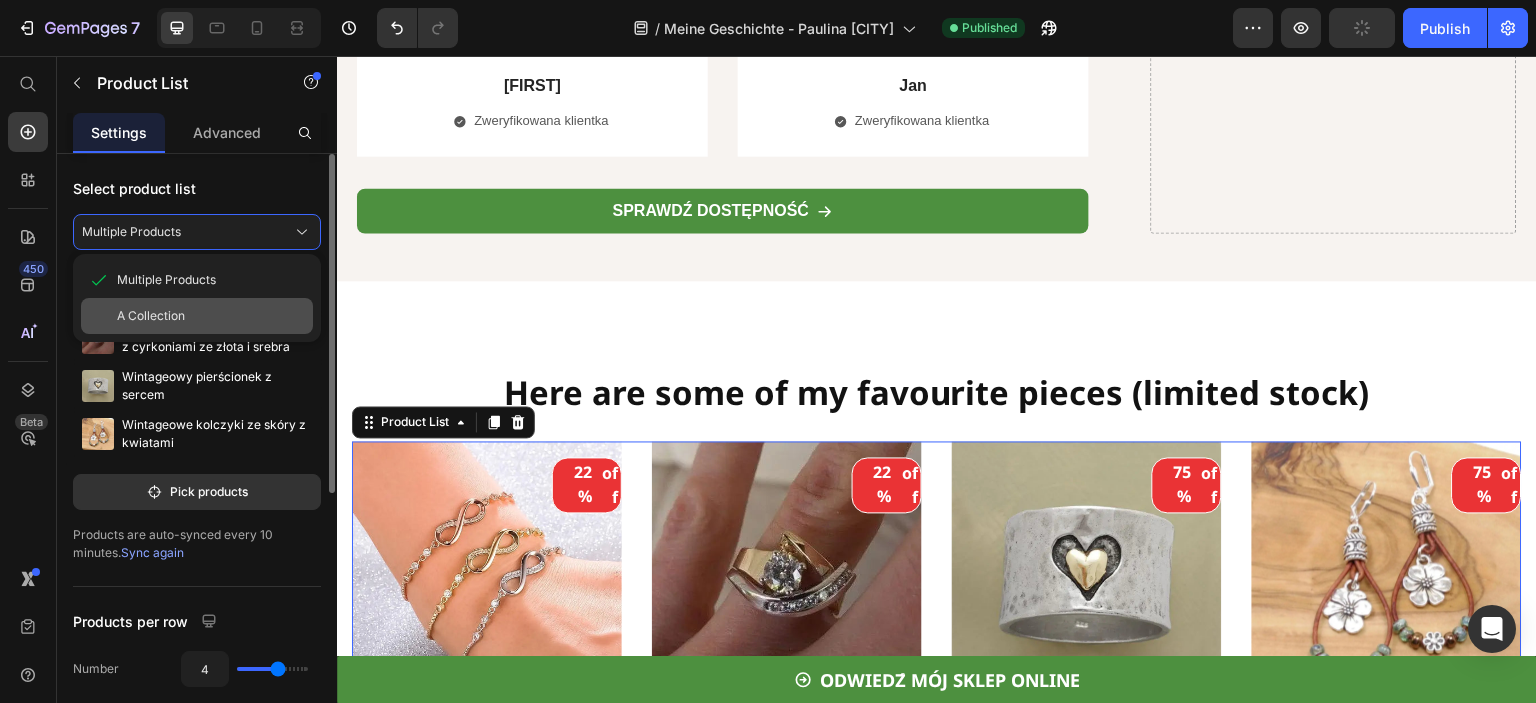 click on "A Collection" at bounding box center (151, 316) 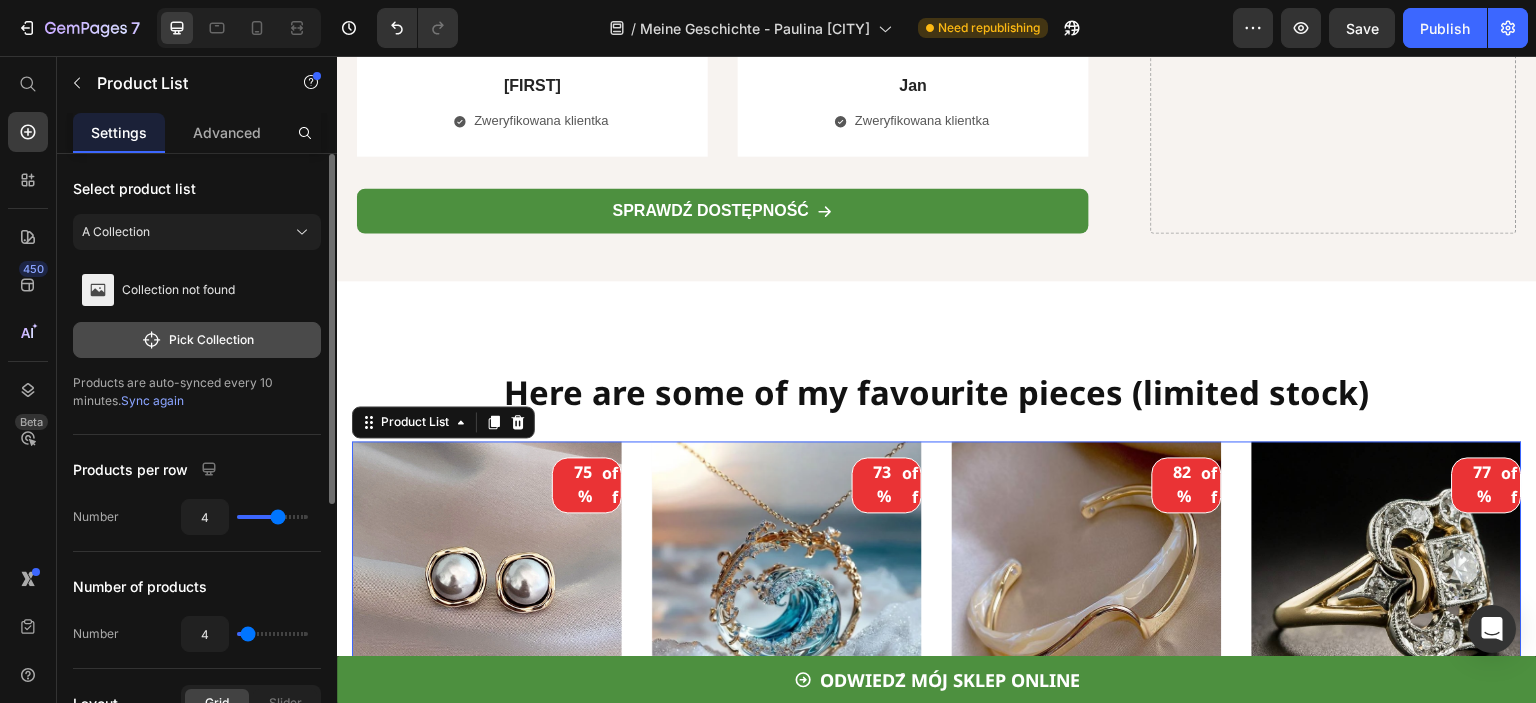 click on "Pick Collection" at bounding box center [197, 340] 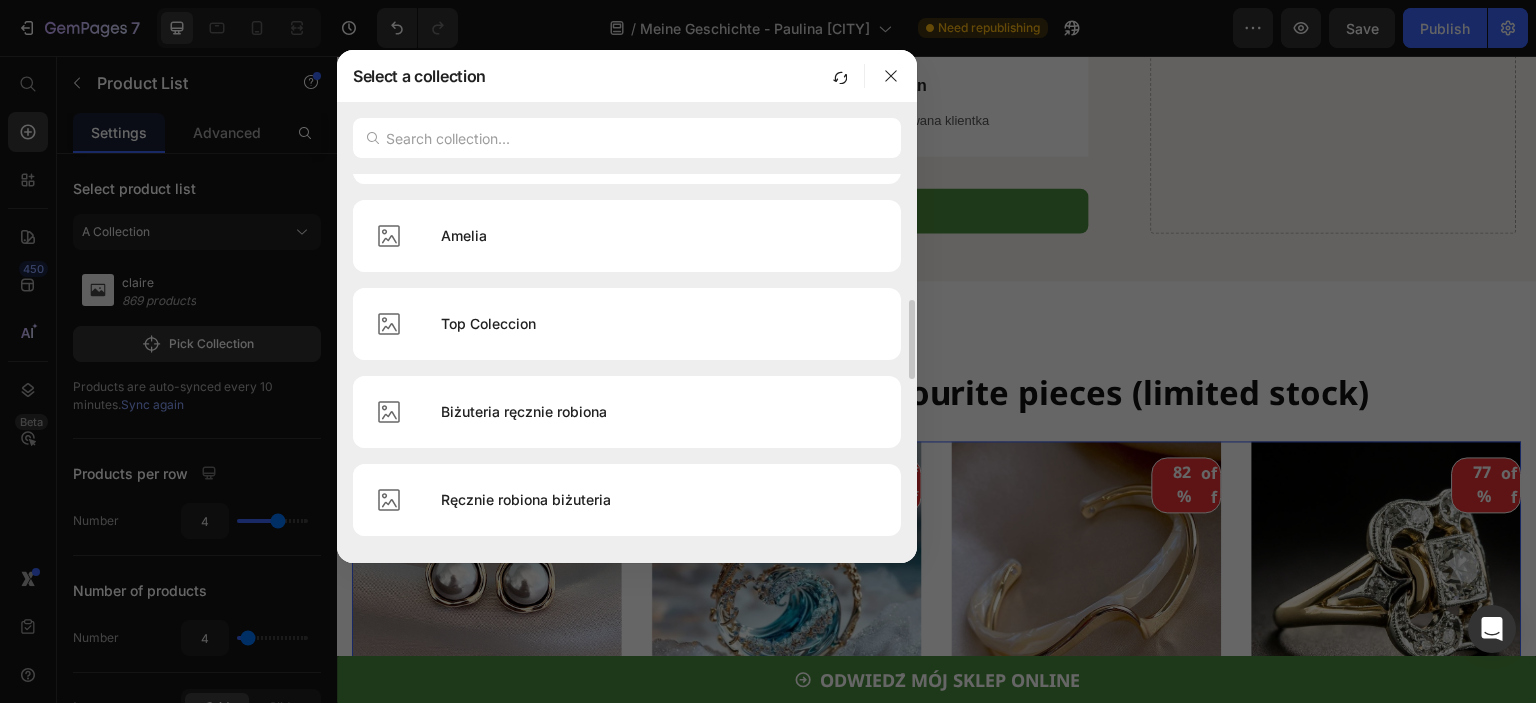 scroll, scrollTop: 0, scrollLeft: 0, axis: both 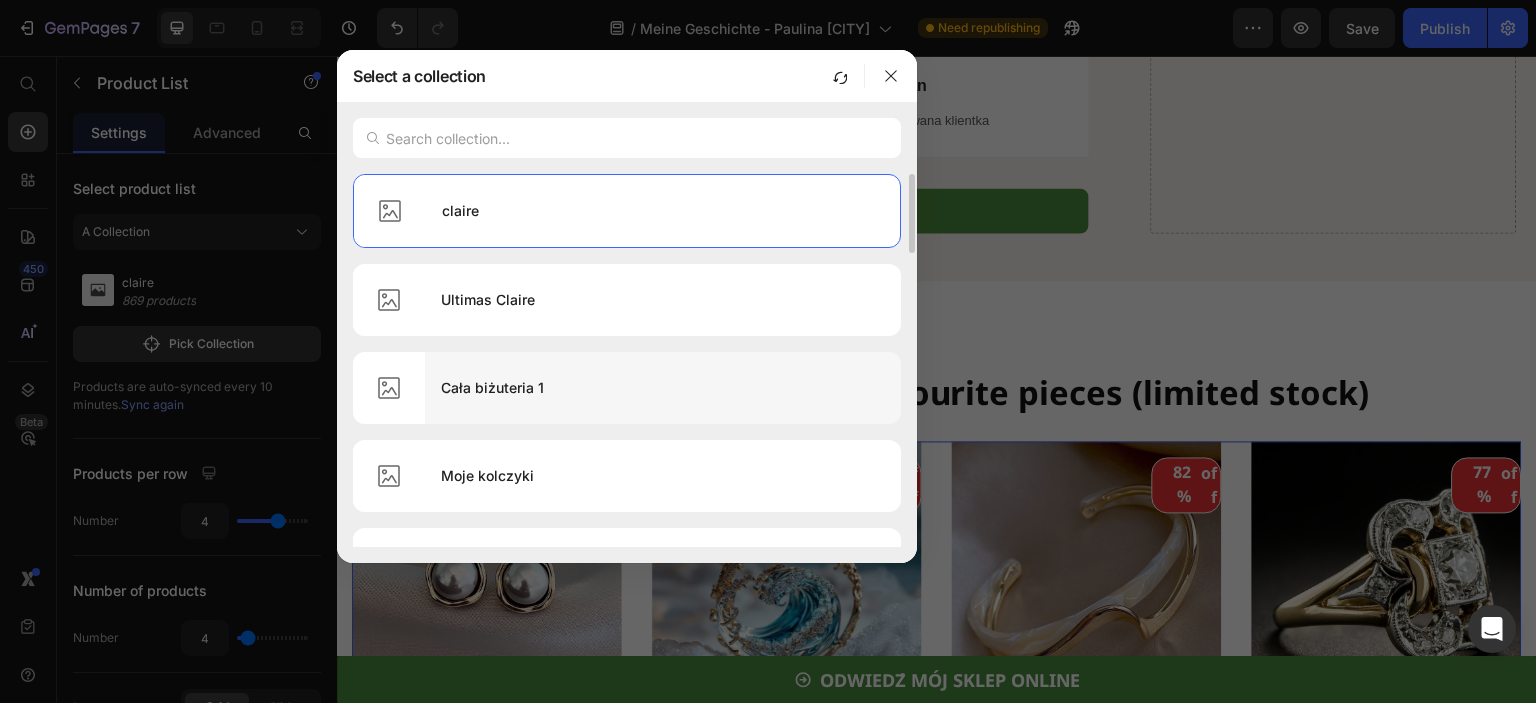 click on "Cała biżuteria 1" at bounding box center [663, 388] 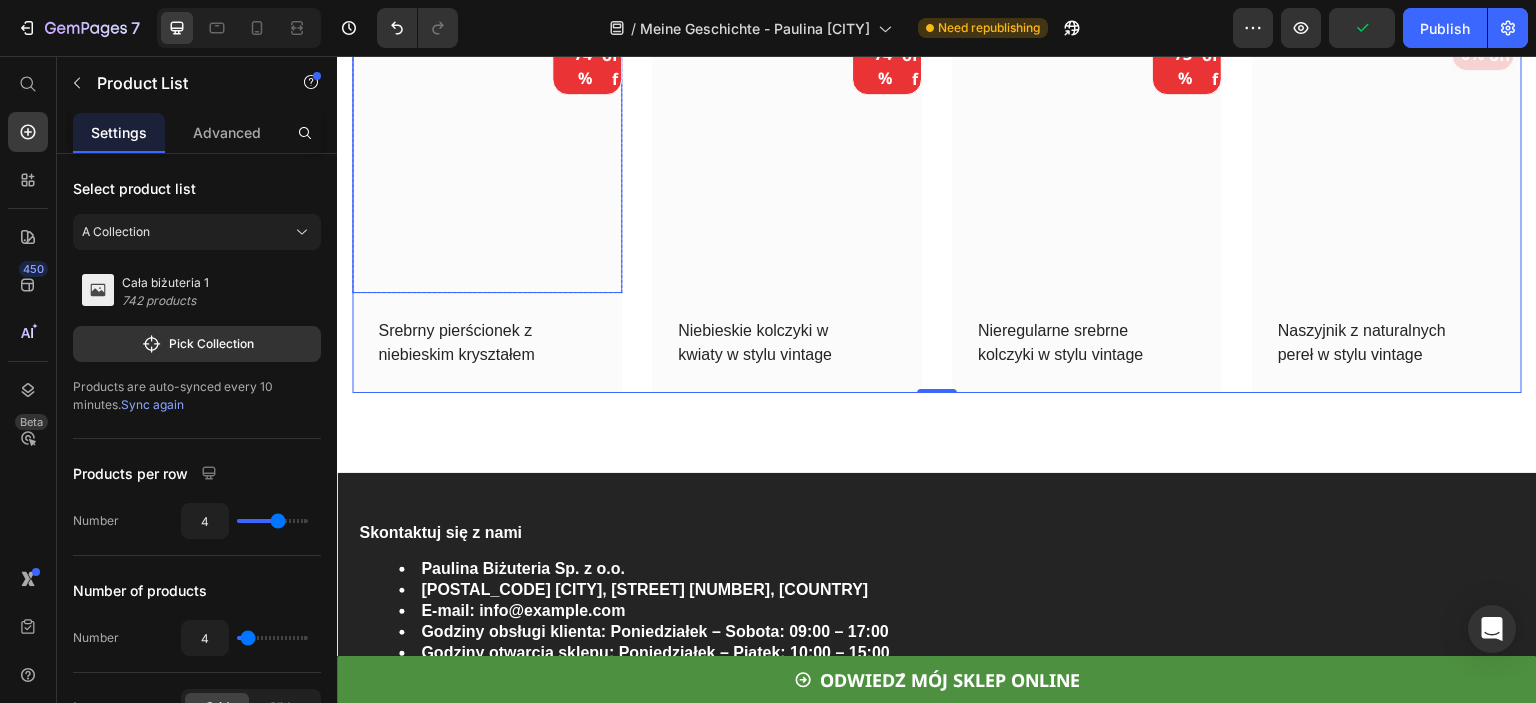scroll, scrollTop: 6687, scrollLeft: 0, axis: vertical 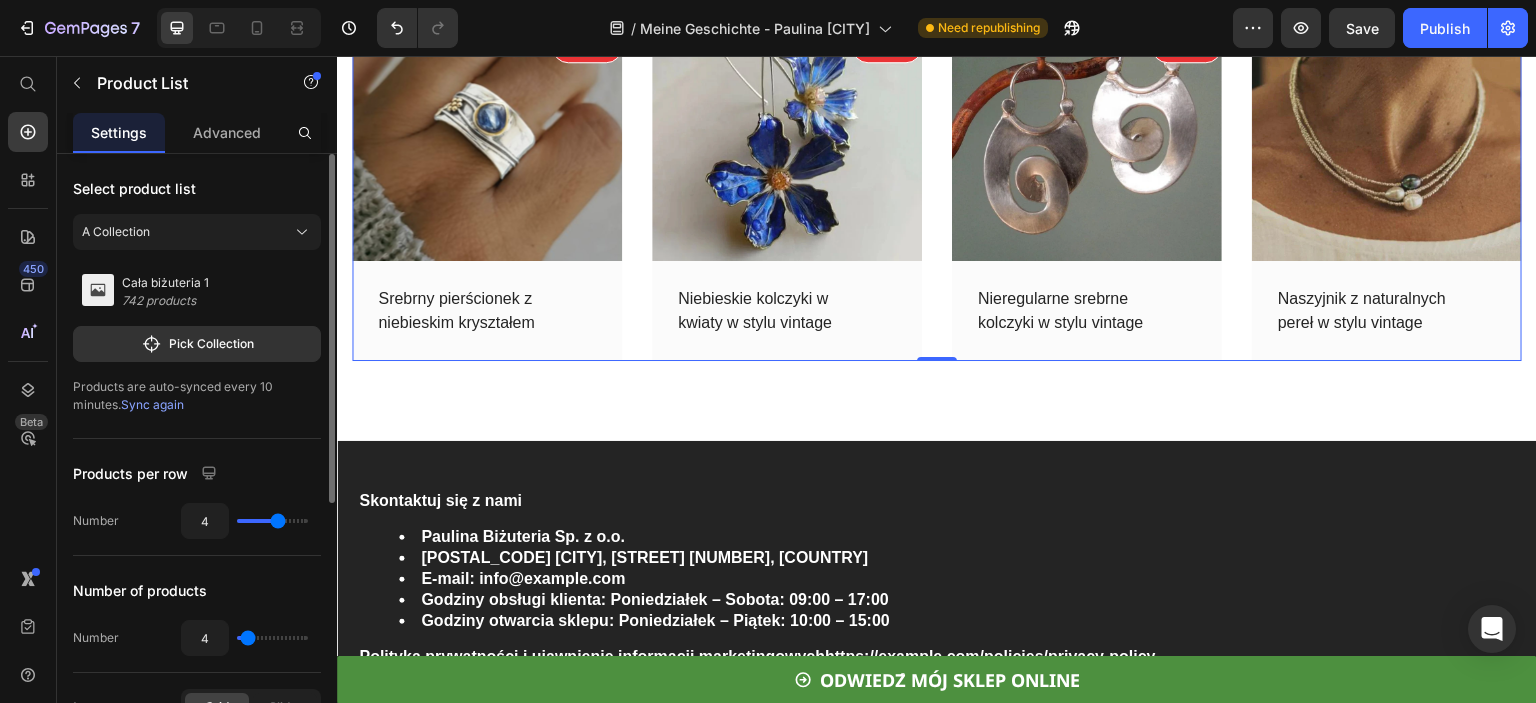 type on "5" 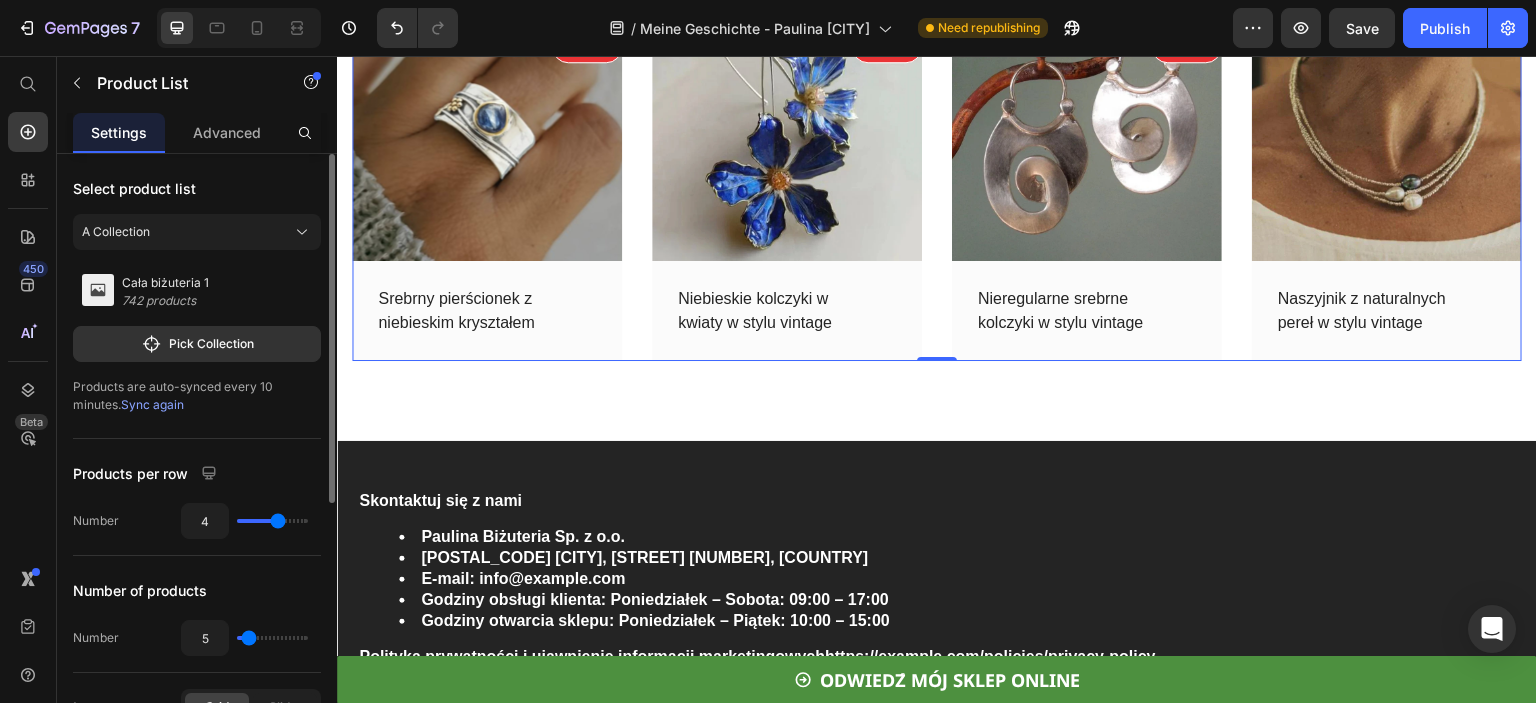 type on "7" 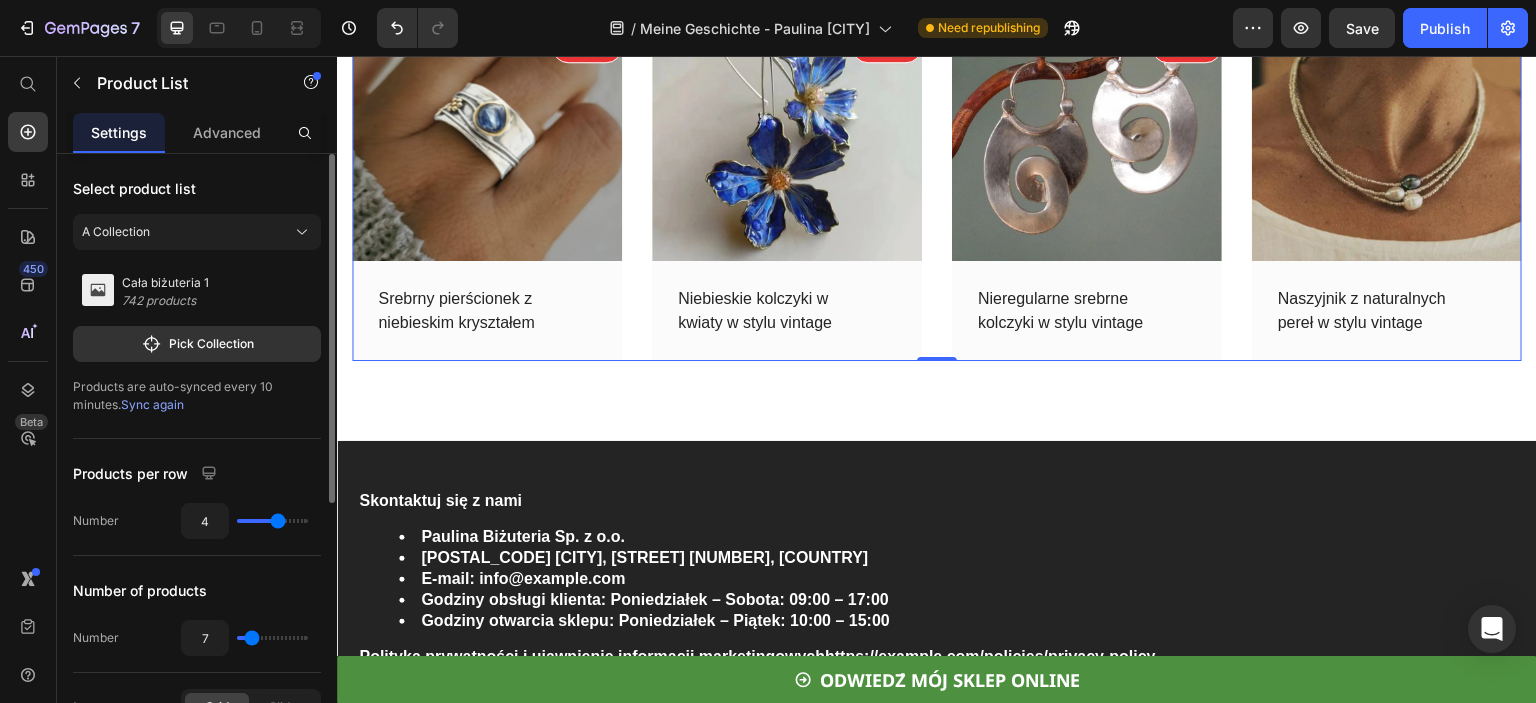 type on "8" 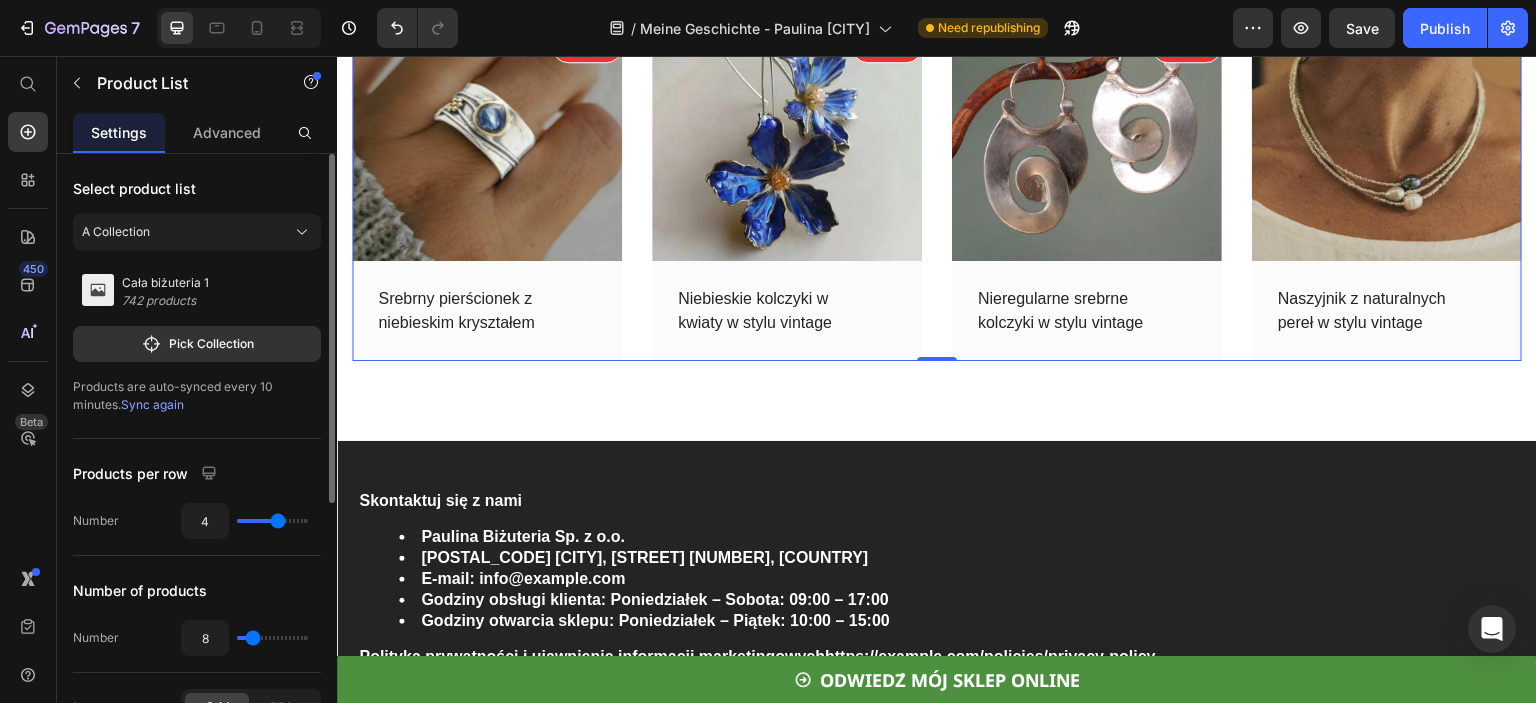 type on "9" 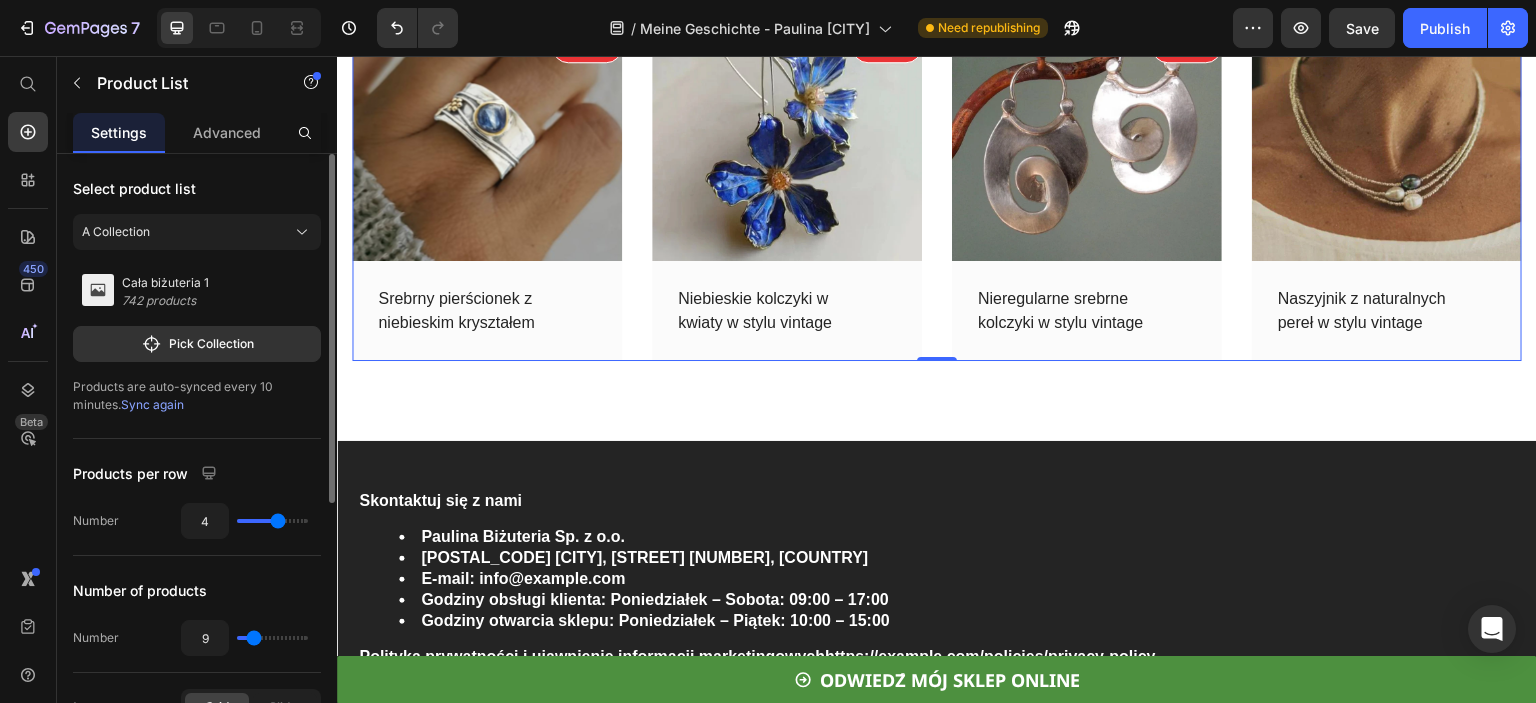 type on "10" 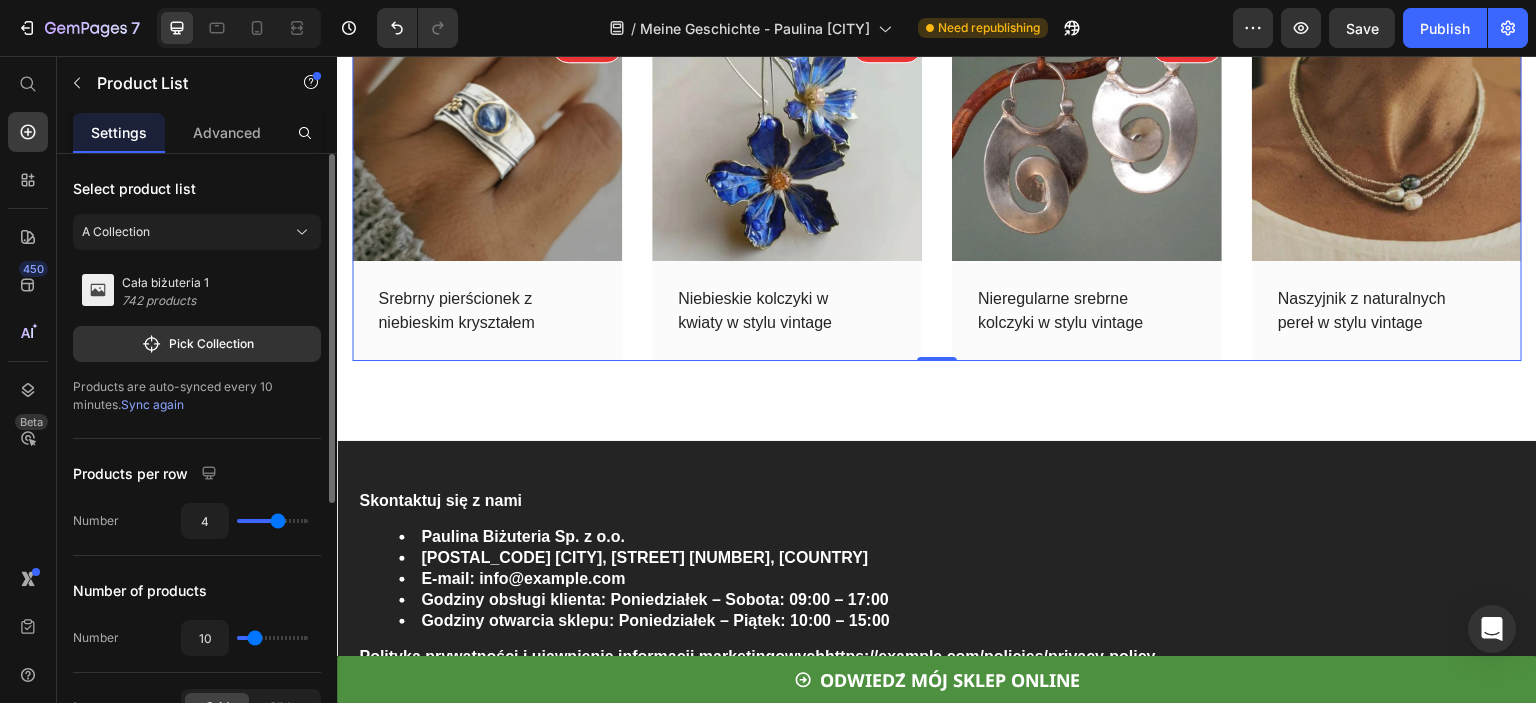 type on "11" 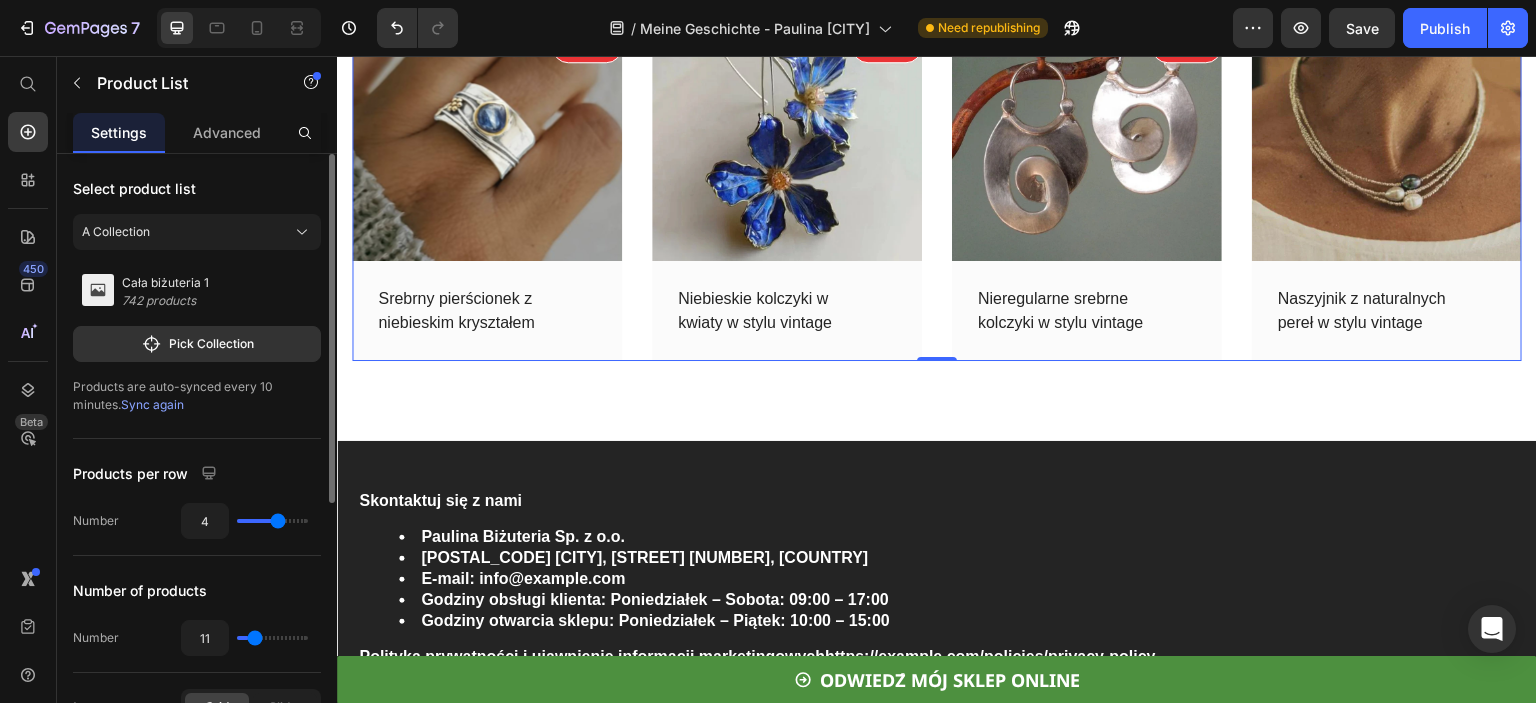 type on "11" 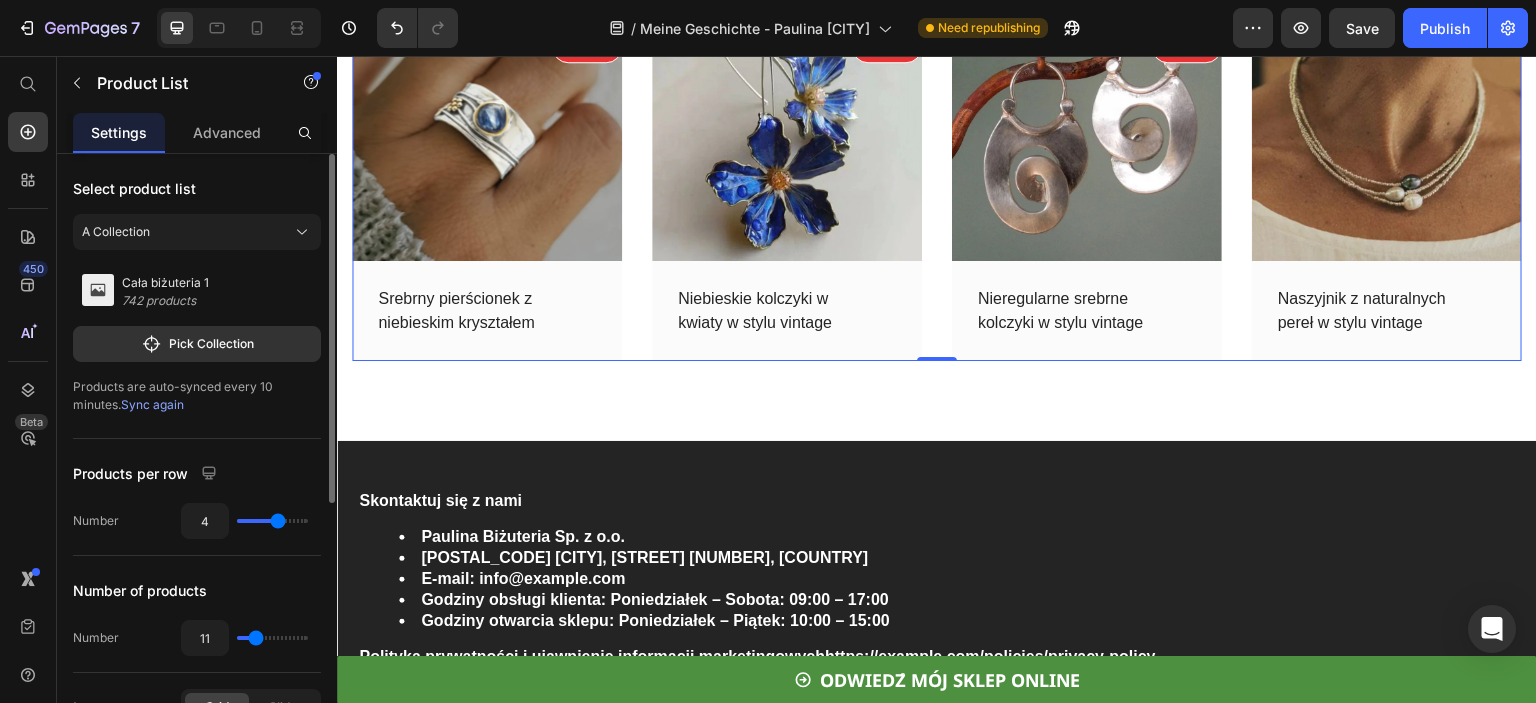type on "12" 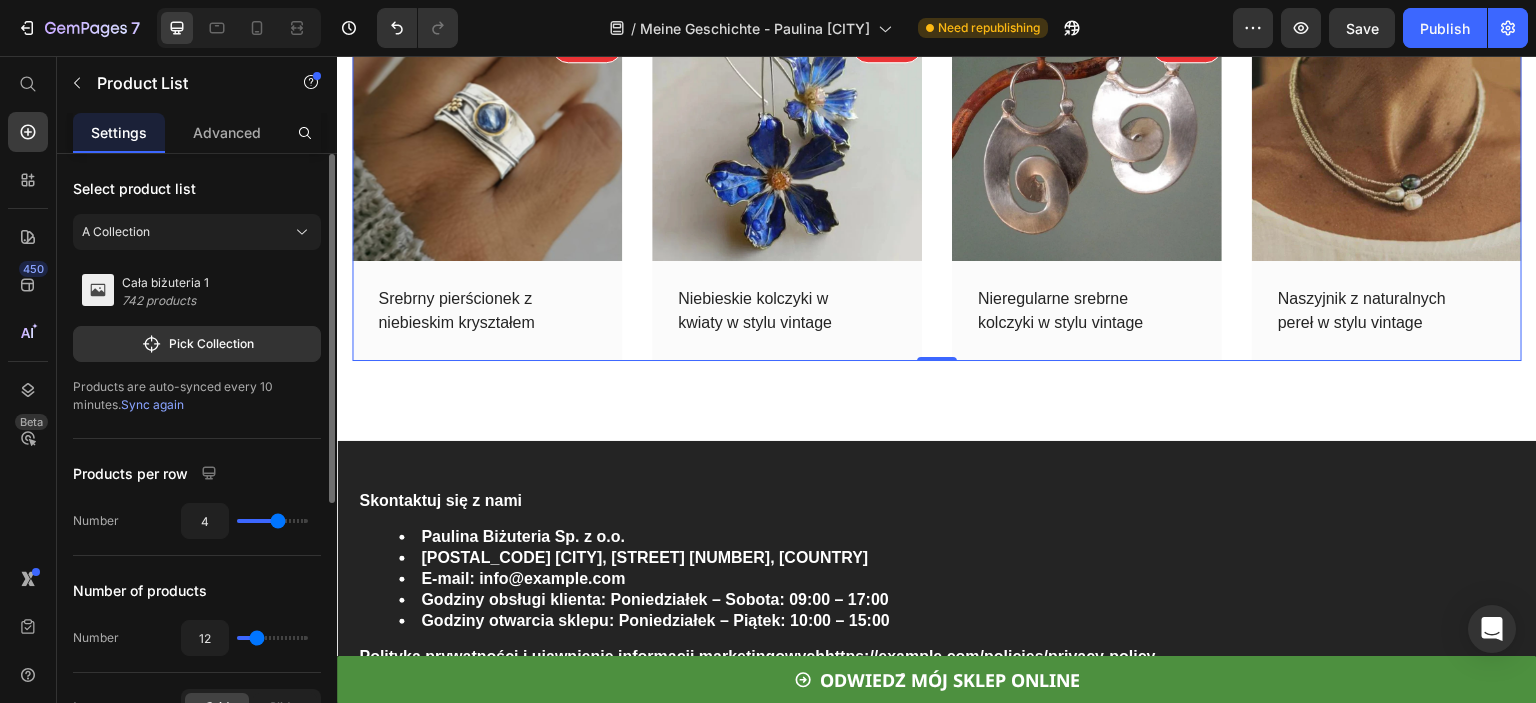 type on "11" 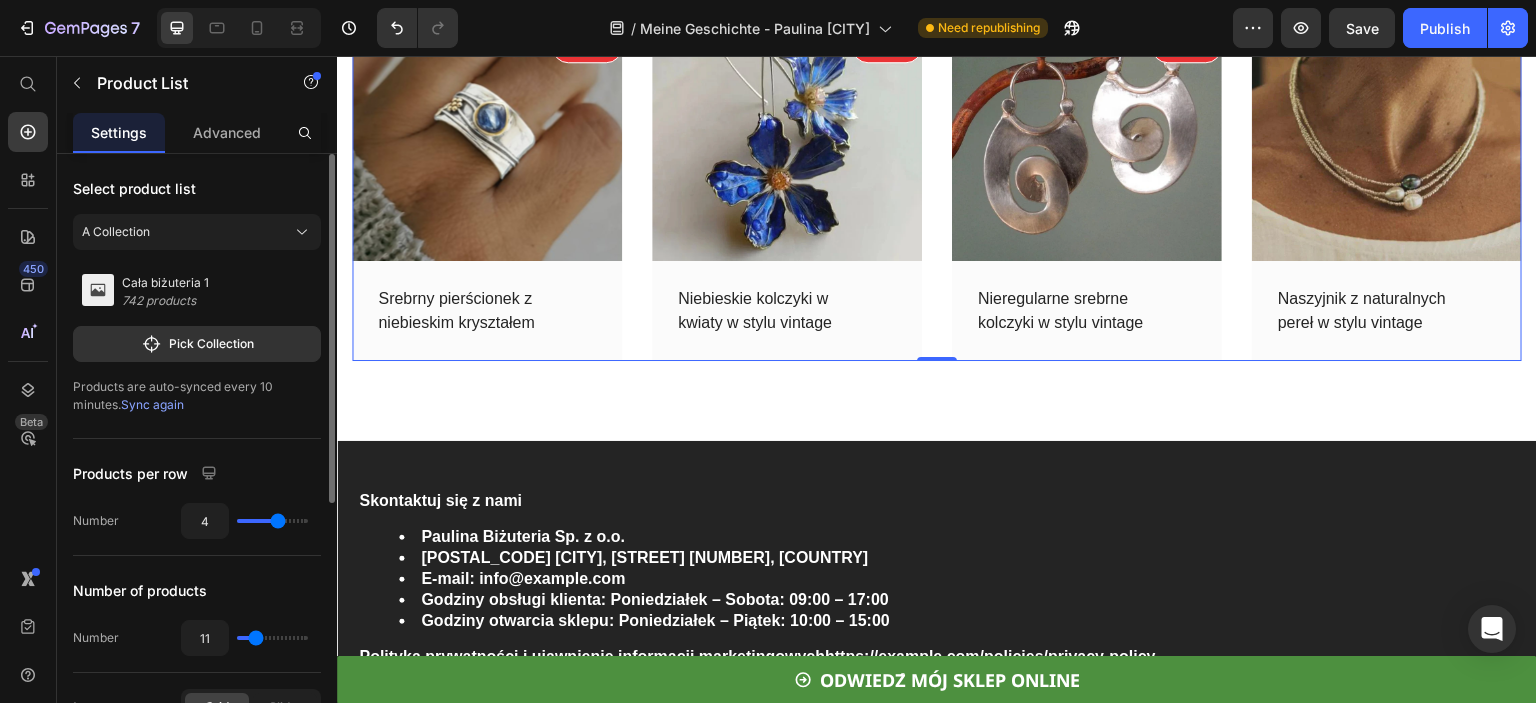 type on "9" 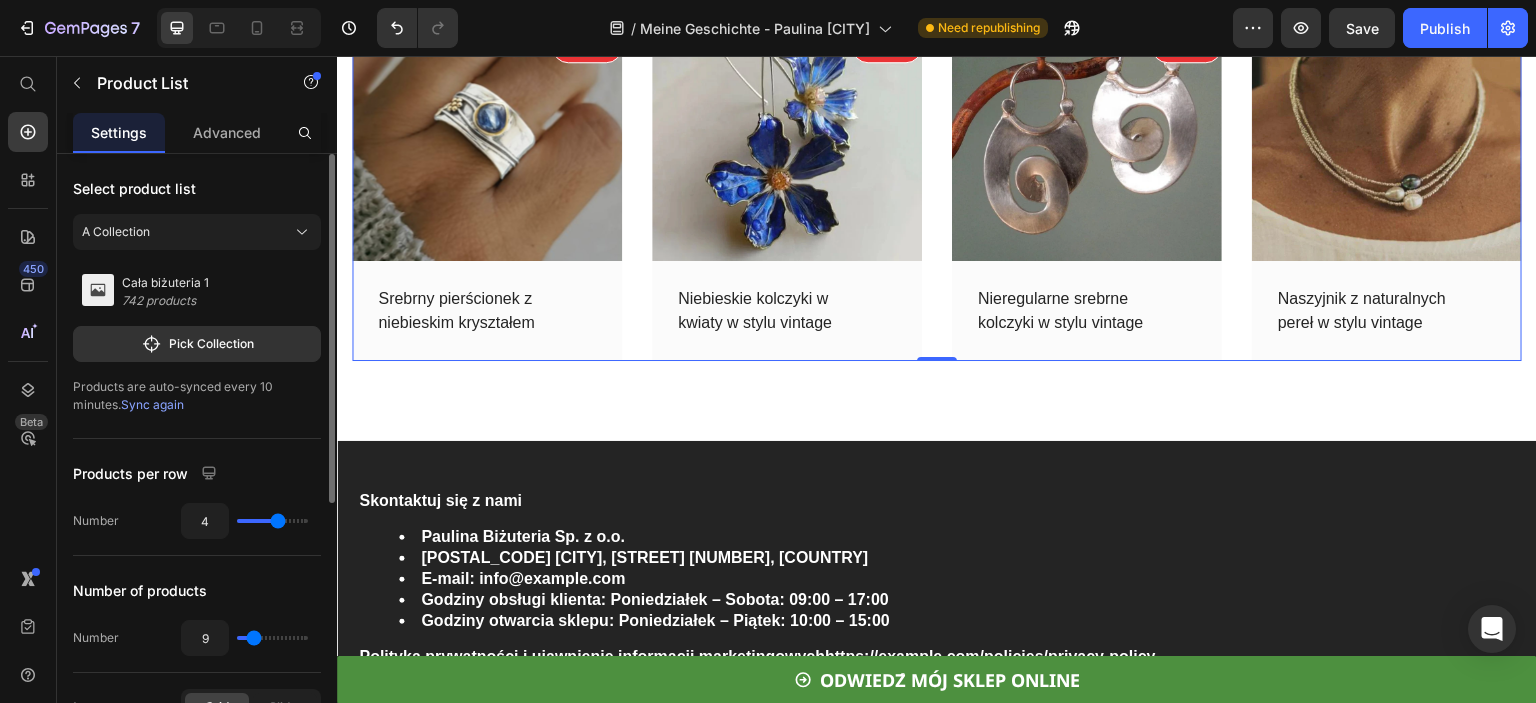 type on "8" 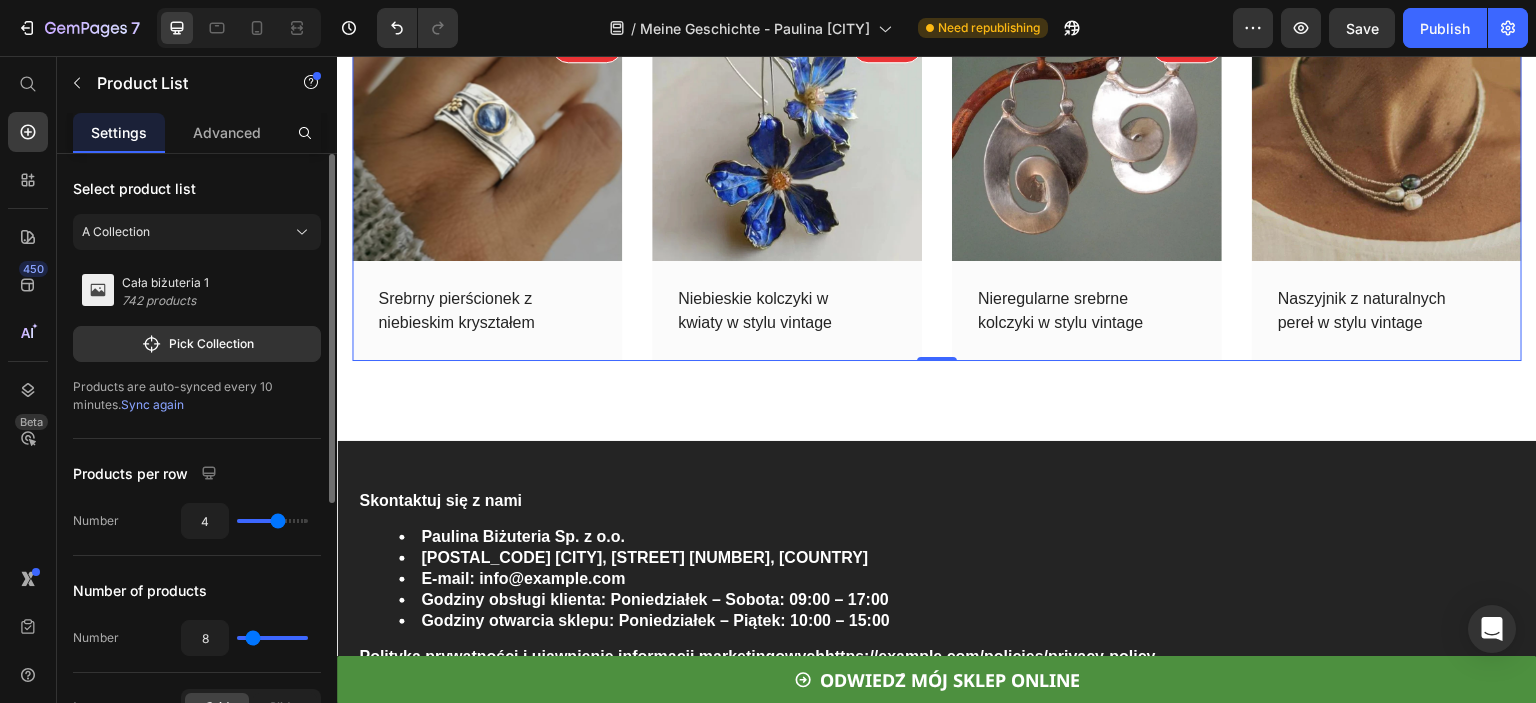 type on "8" 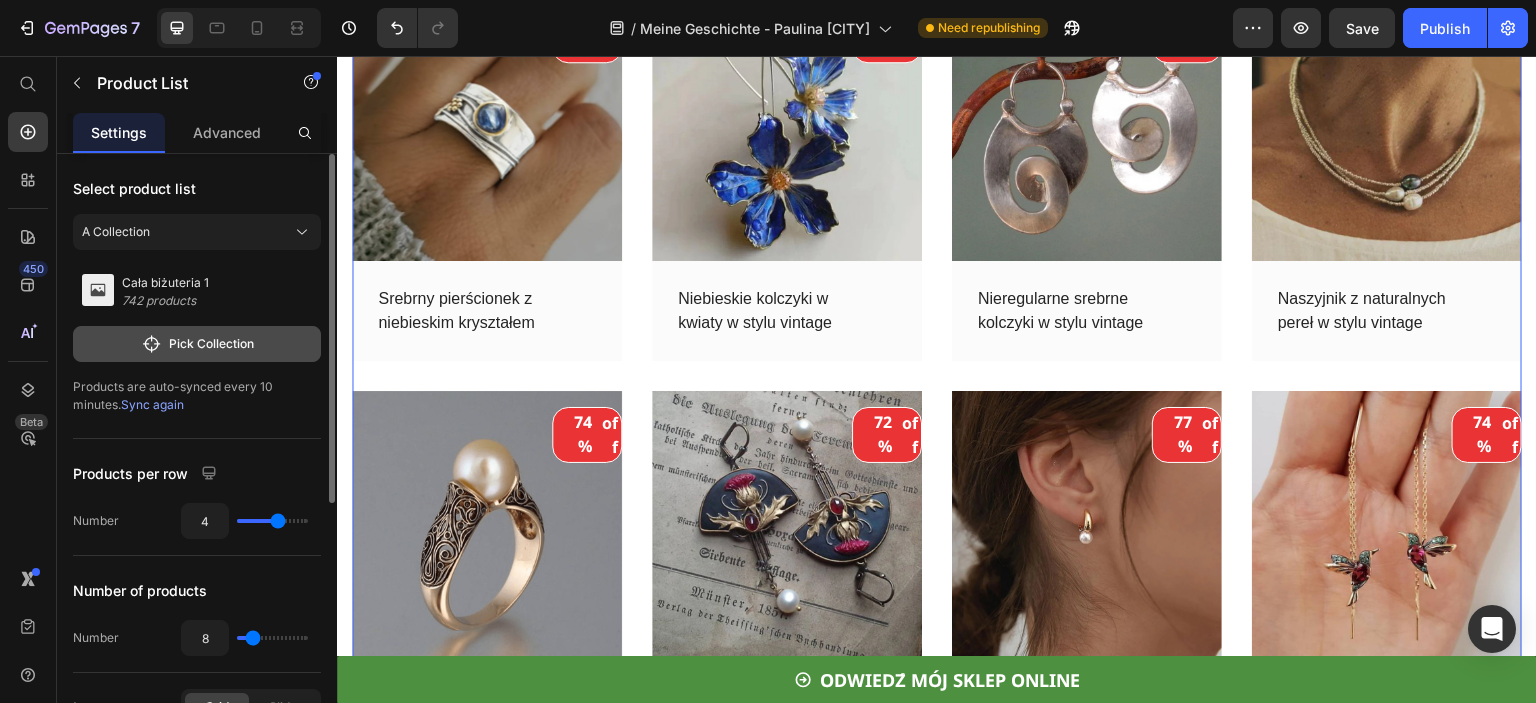 click on "Pick Collection" at bounding box center (197, 344) 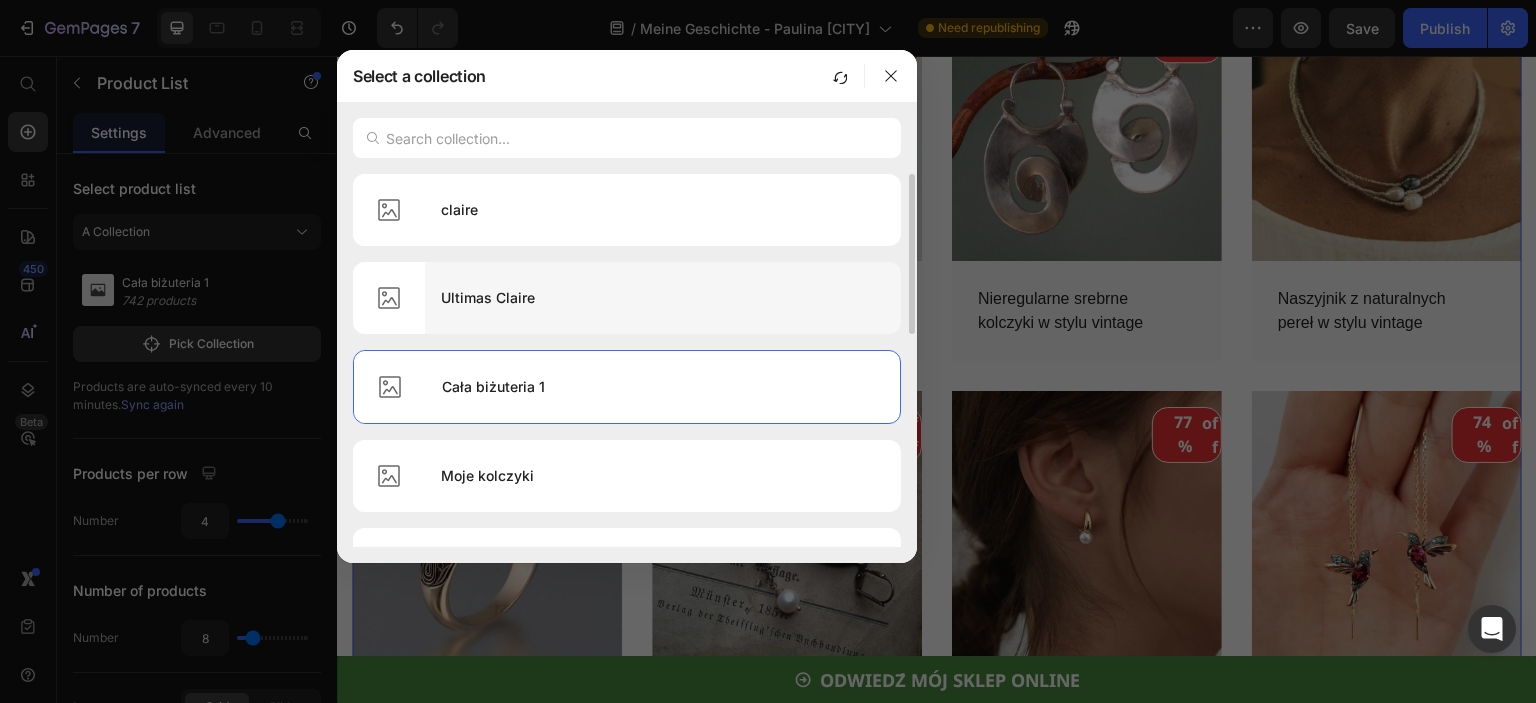 click on "Ultimas Claire" at bounding box center [663, 298] 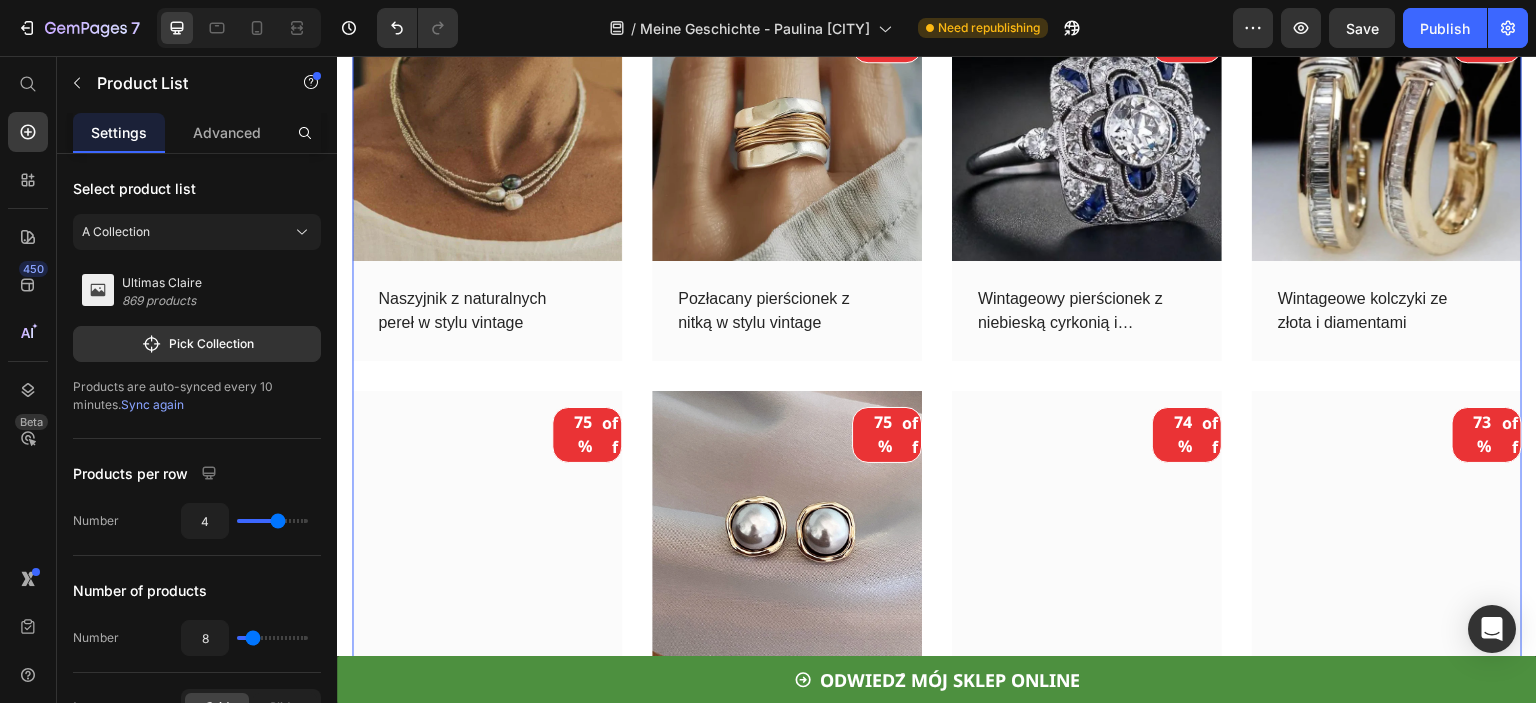 scroll, scrollTop: 6787, scrollLeft: 0, axis: vertical 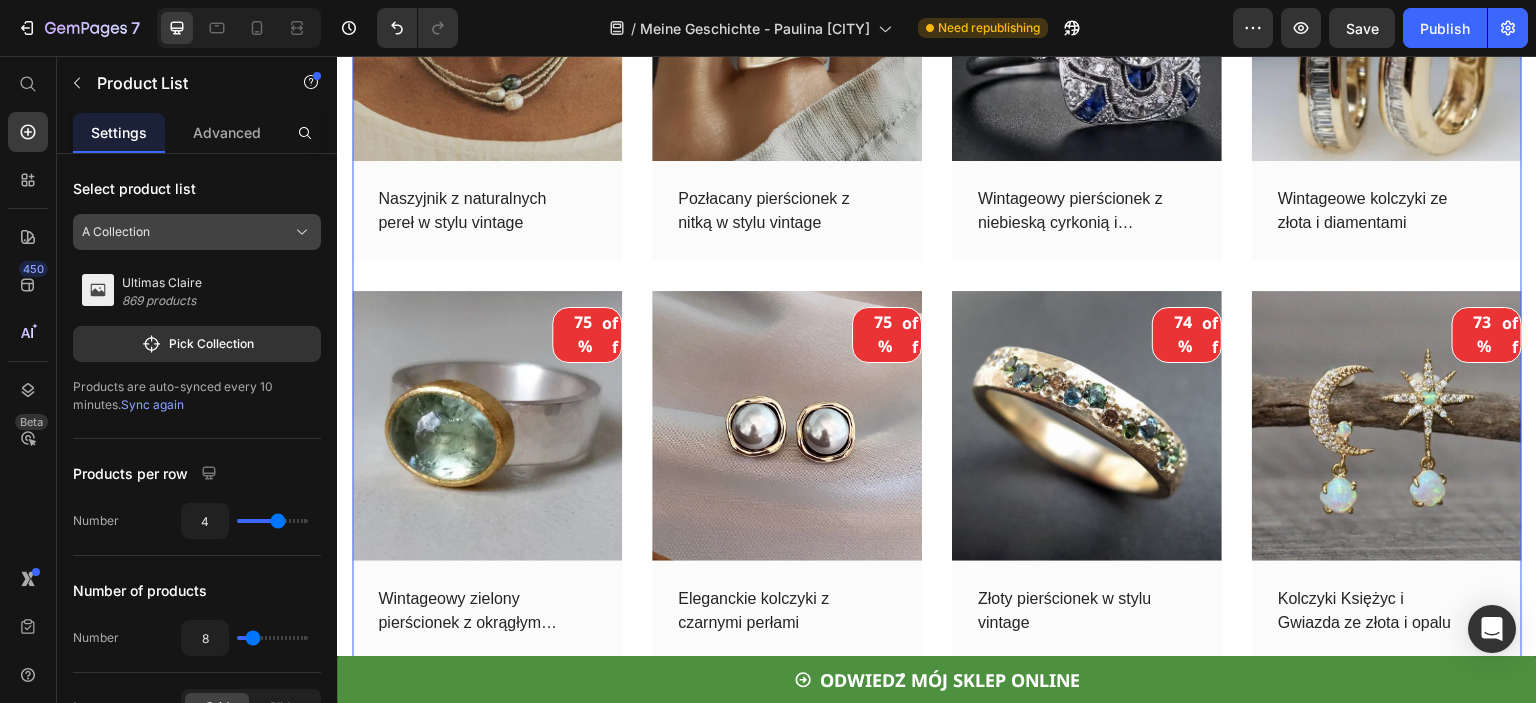 click on "A Collection" 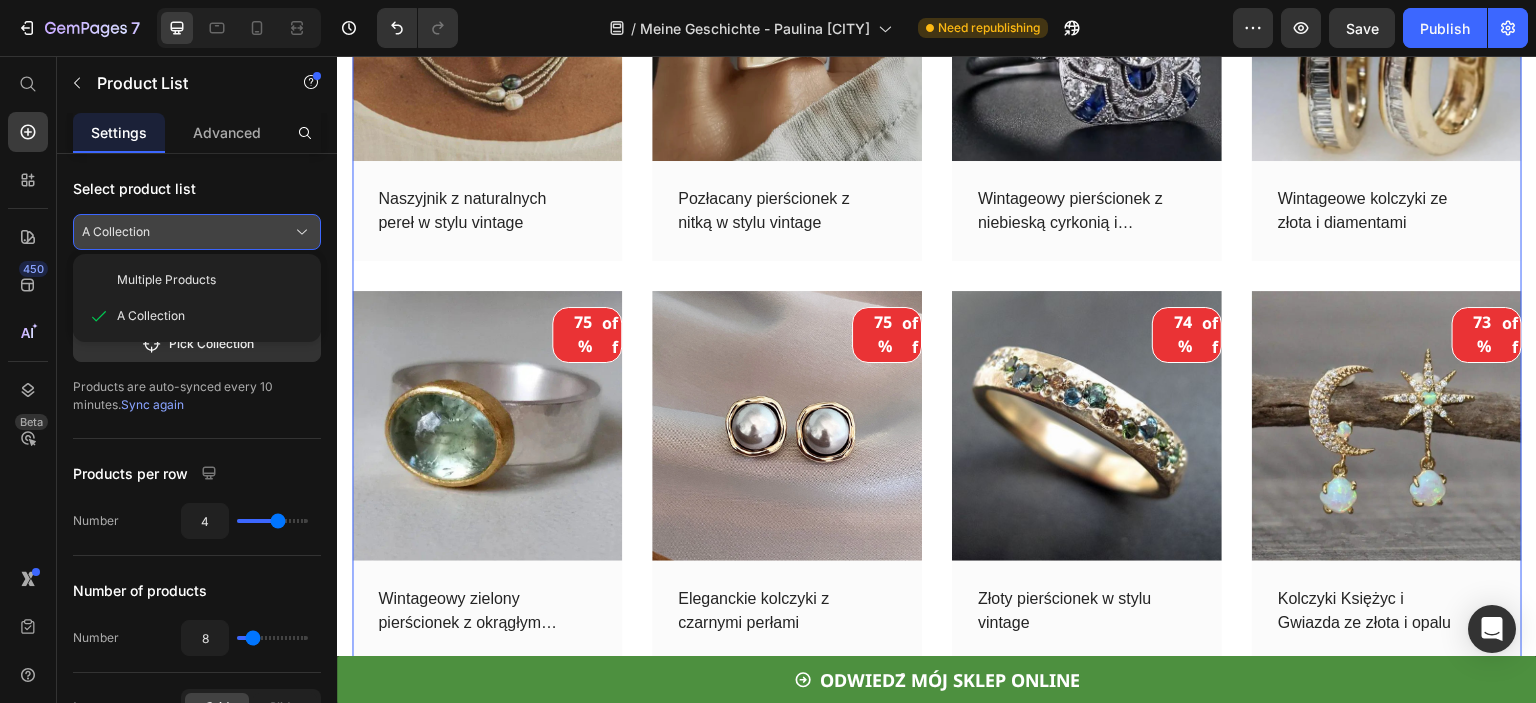 click on "A Collection" 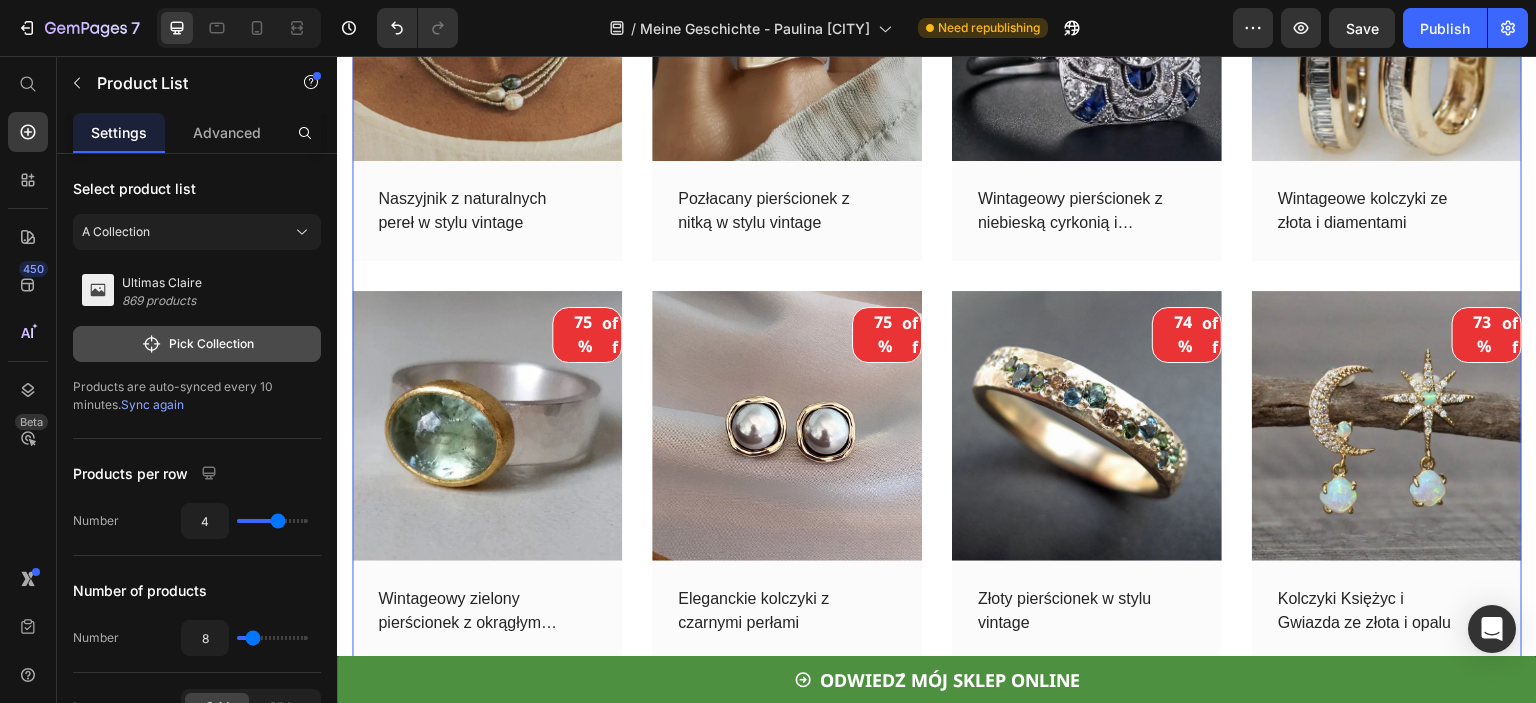 click on "Pick Collection" at bounding box center [197, 344] 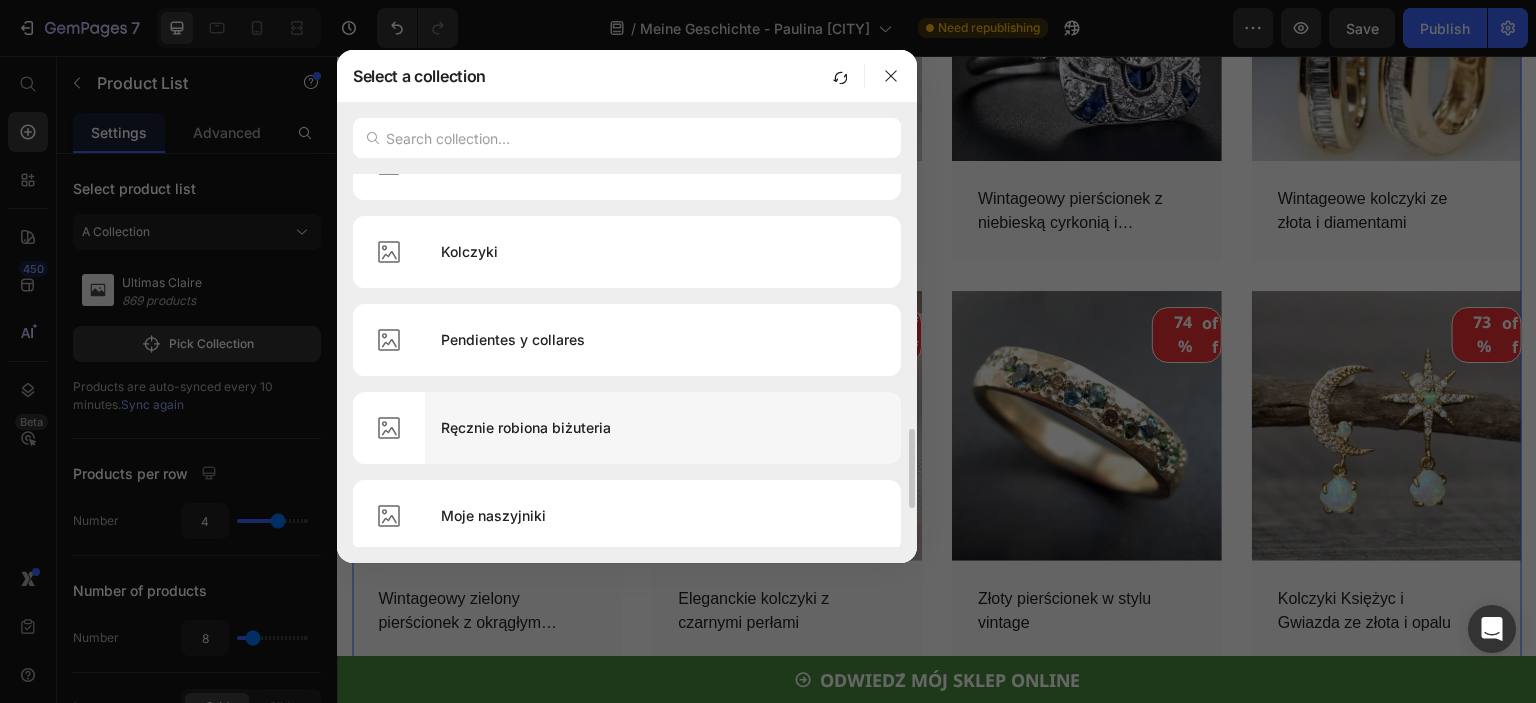 scroll, scrollTop: 1372, scrollLeft: 0, axis: vertical 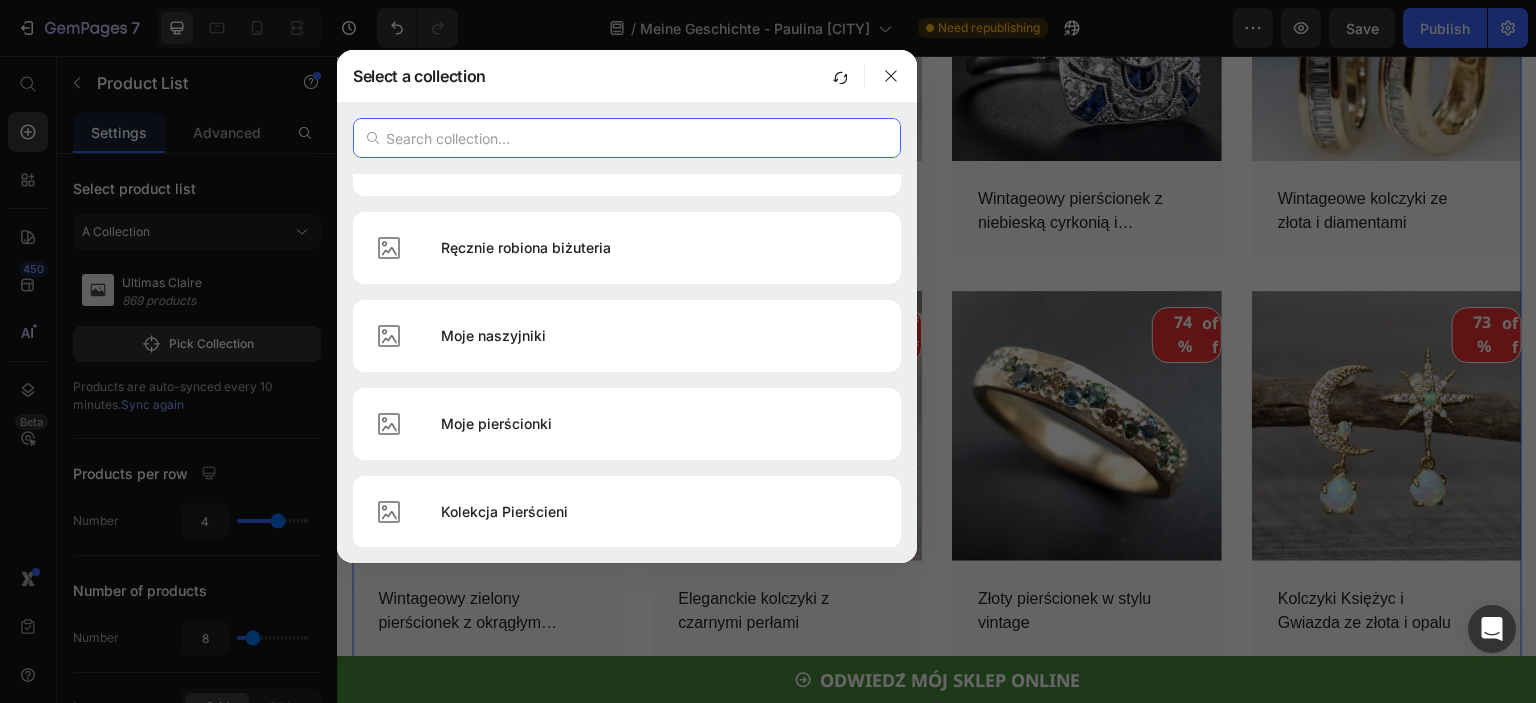 click at bounding box center (627, 138) 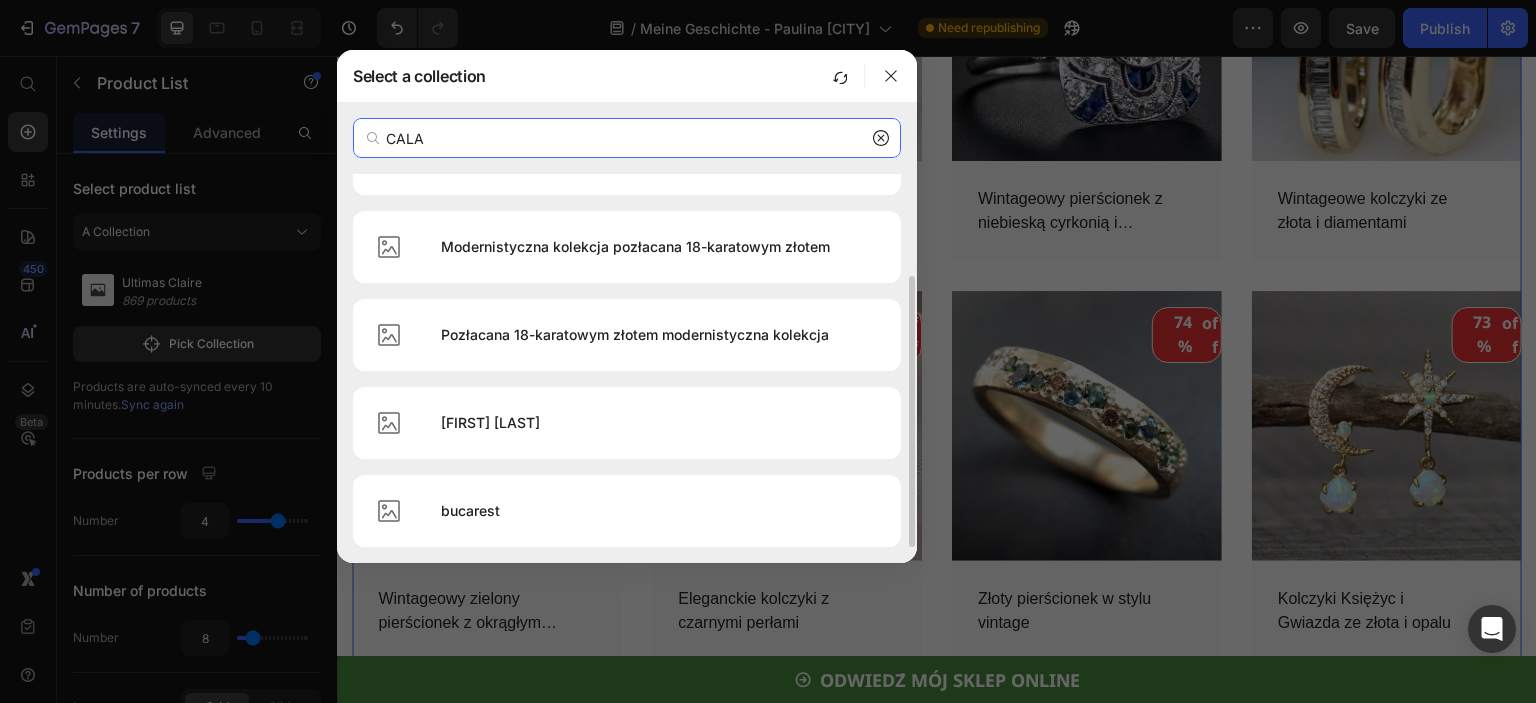 scroll, scrollTop: 0, scrollLeft: 0, axis: both 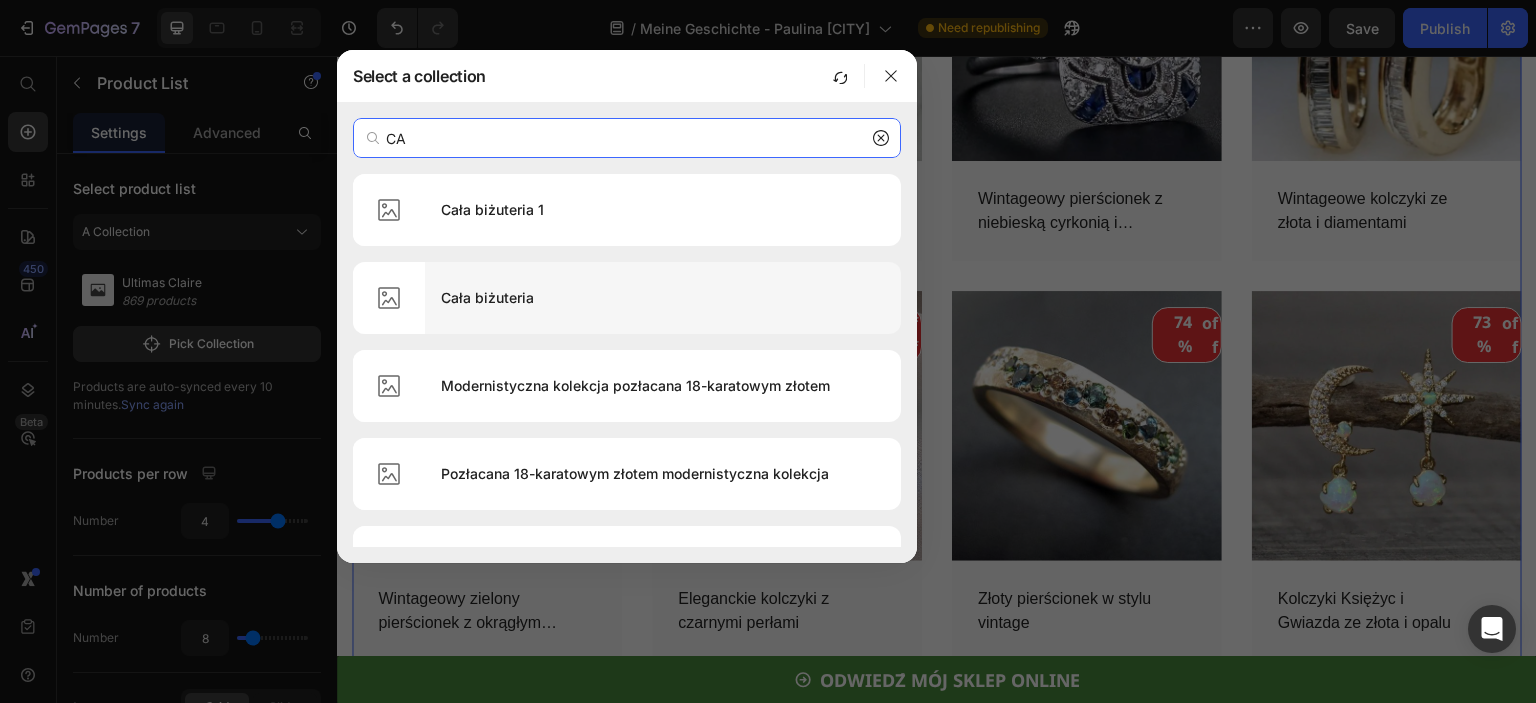 type on "CA" 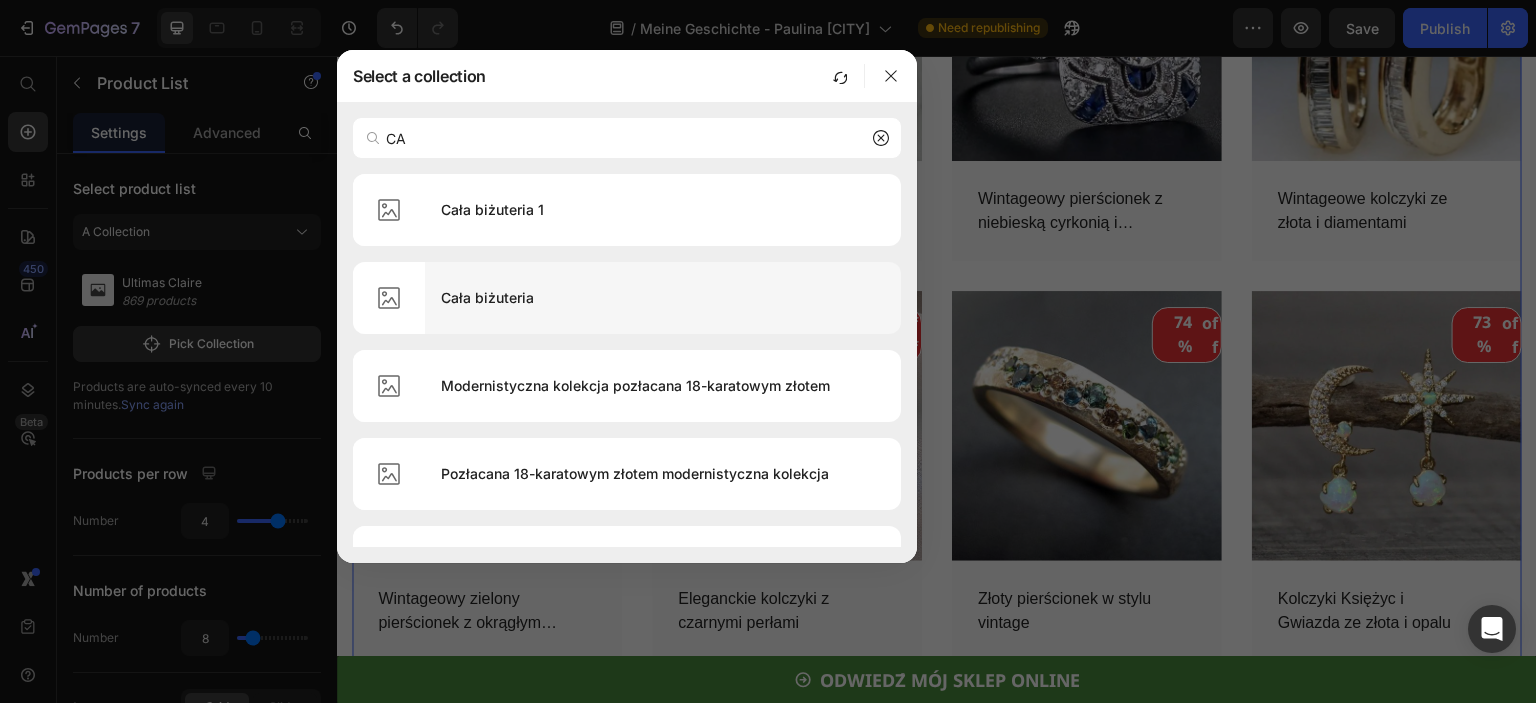 click on "Cała biżuteria" at bounding box center [663, 298] 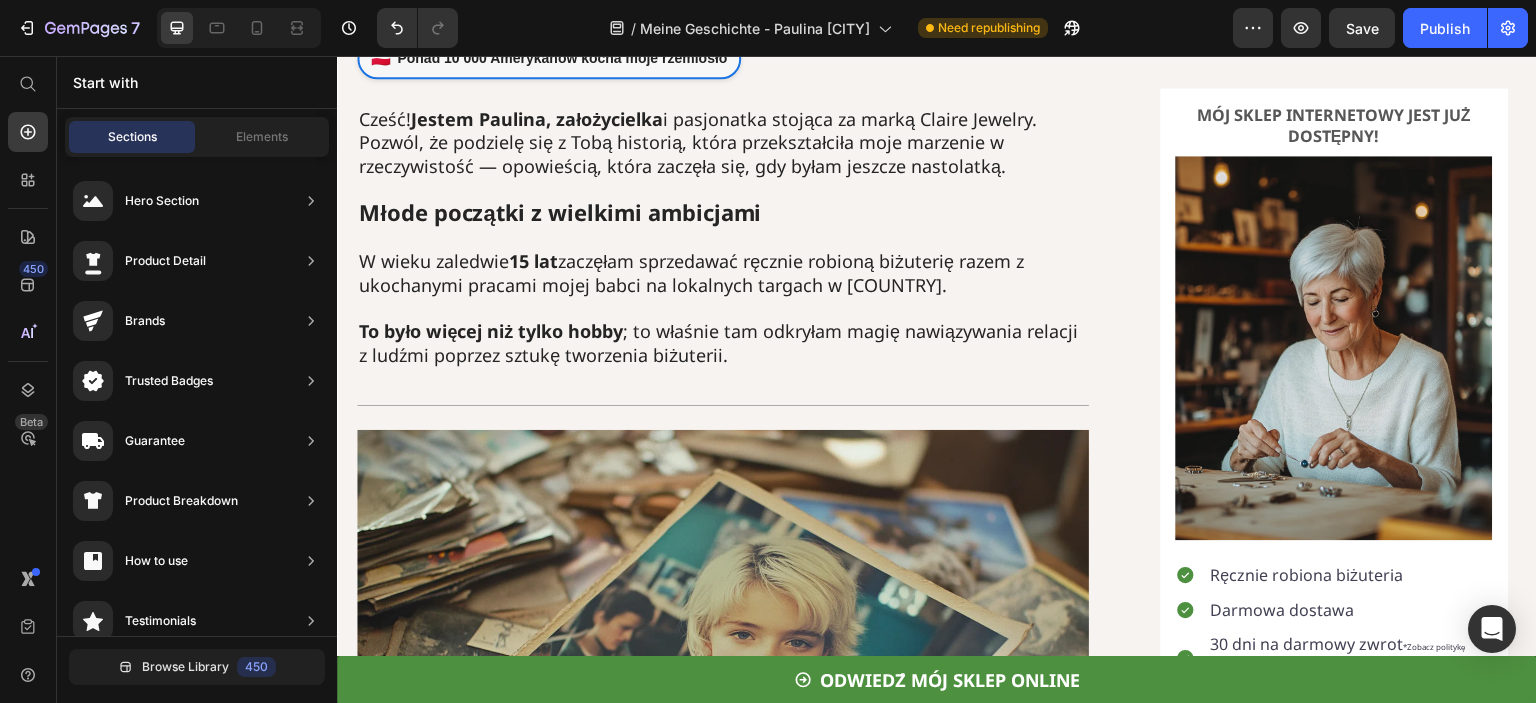 scroll, scrollTop: 0, scrollLeft: 0, axis: both 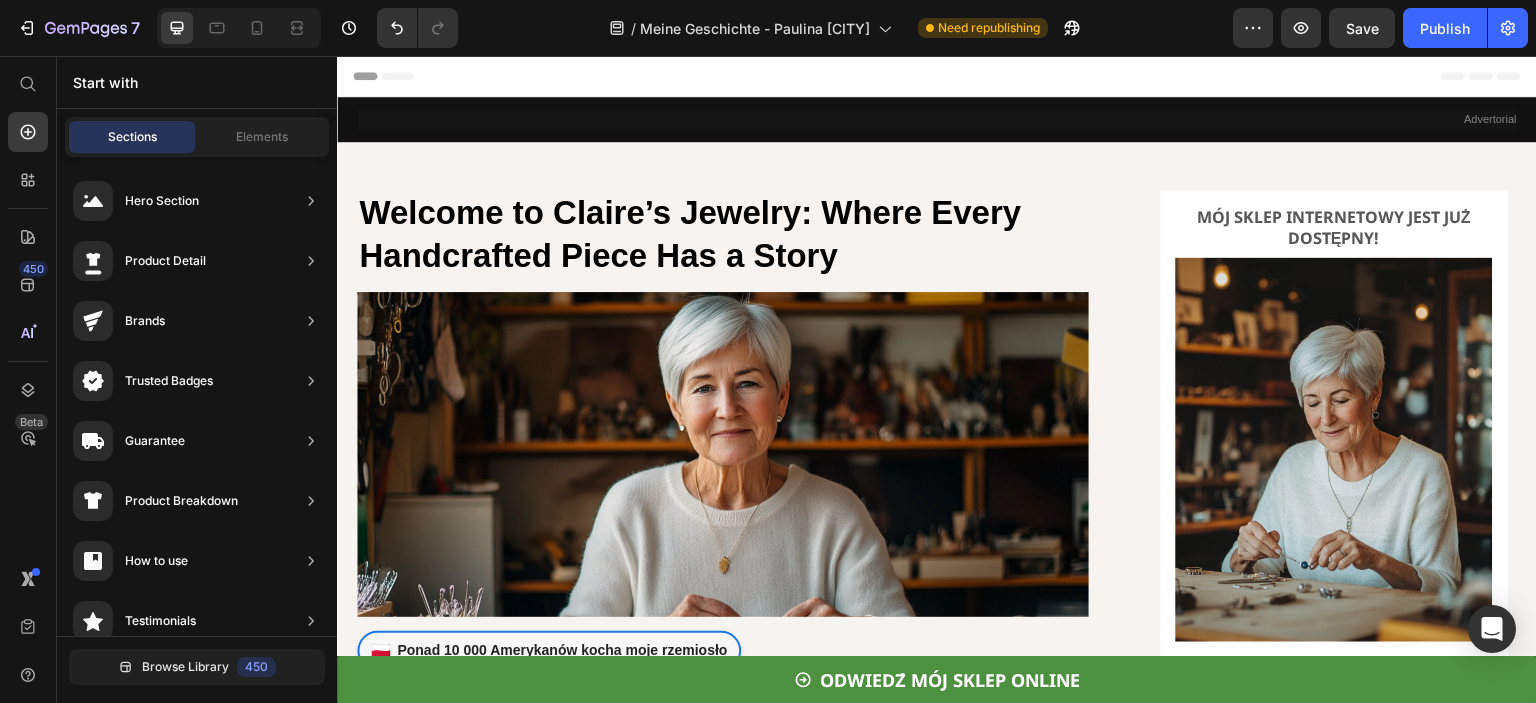 drag, startPoint x: 1532, startPoint y: 545, endPoint x: 1865, endPoint y: 89, distance: 564.64594 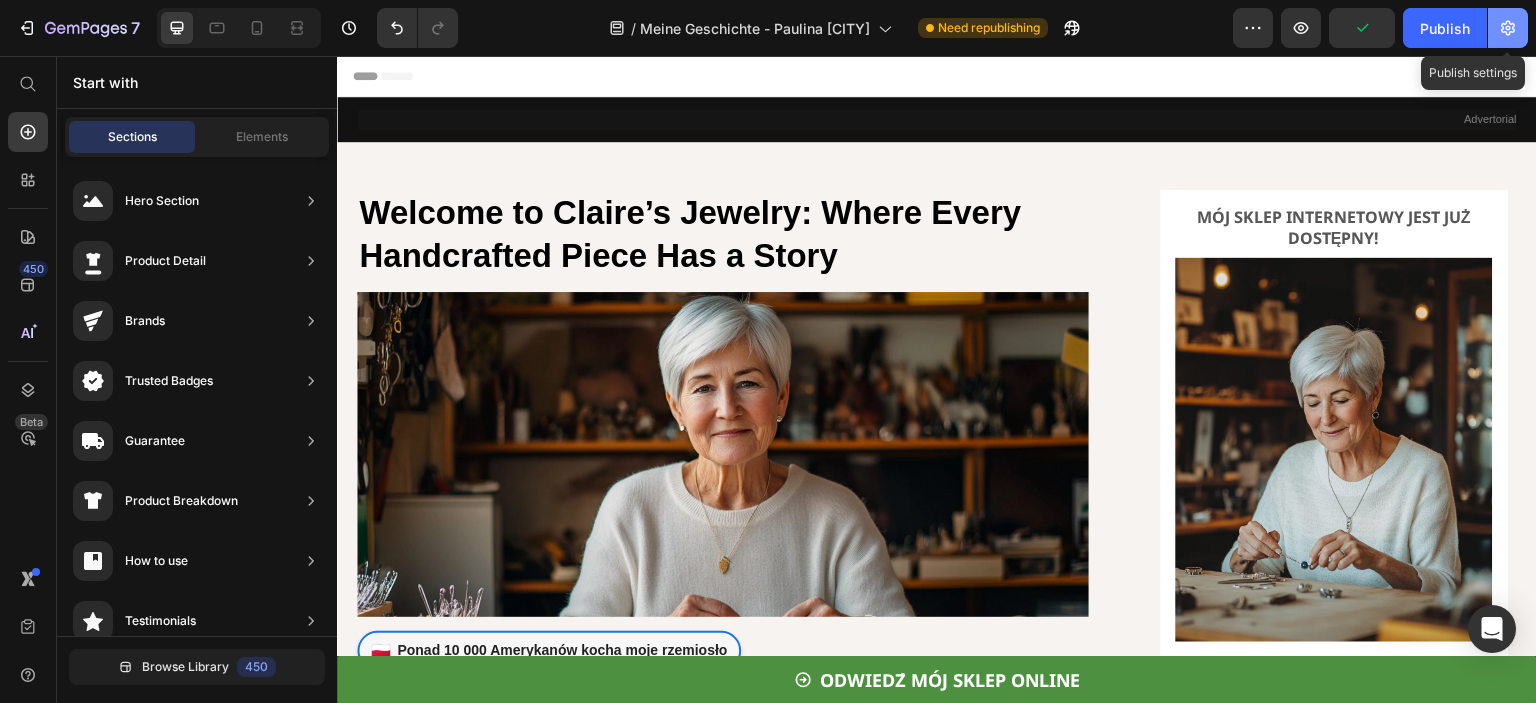 click 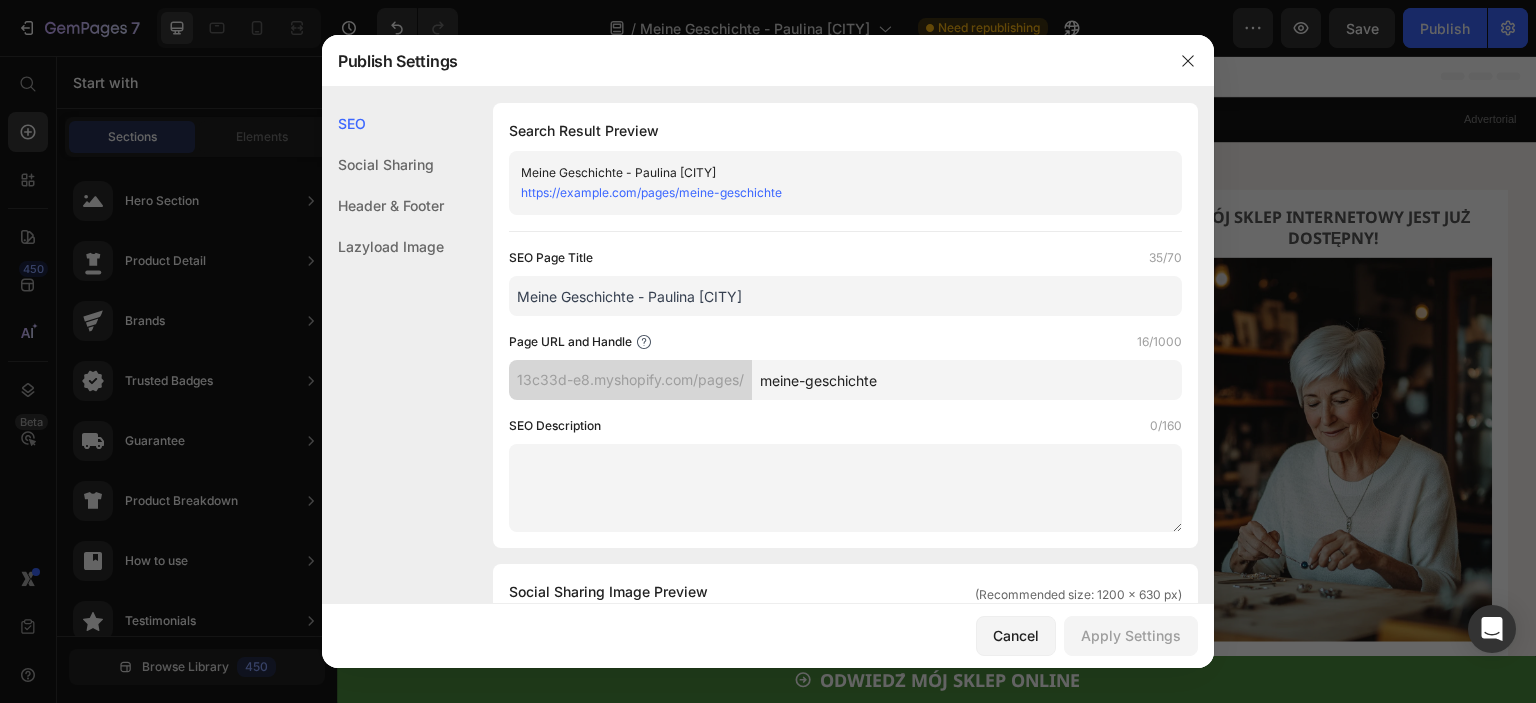 click at bounding box center (768, 351) 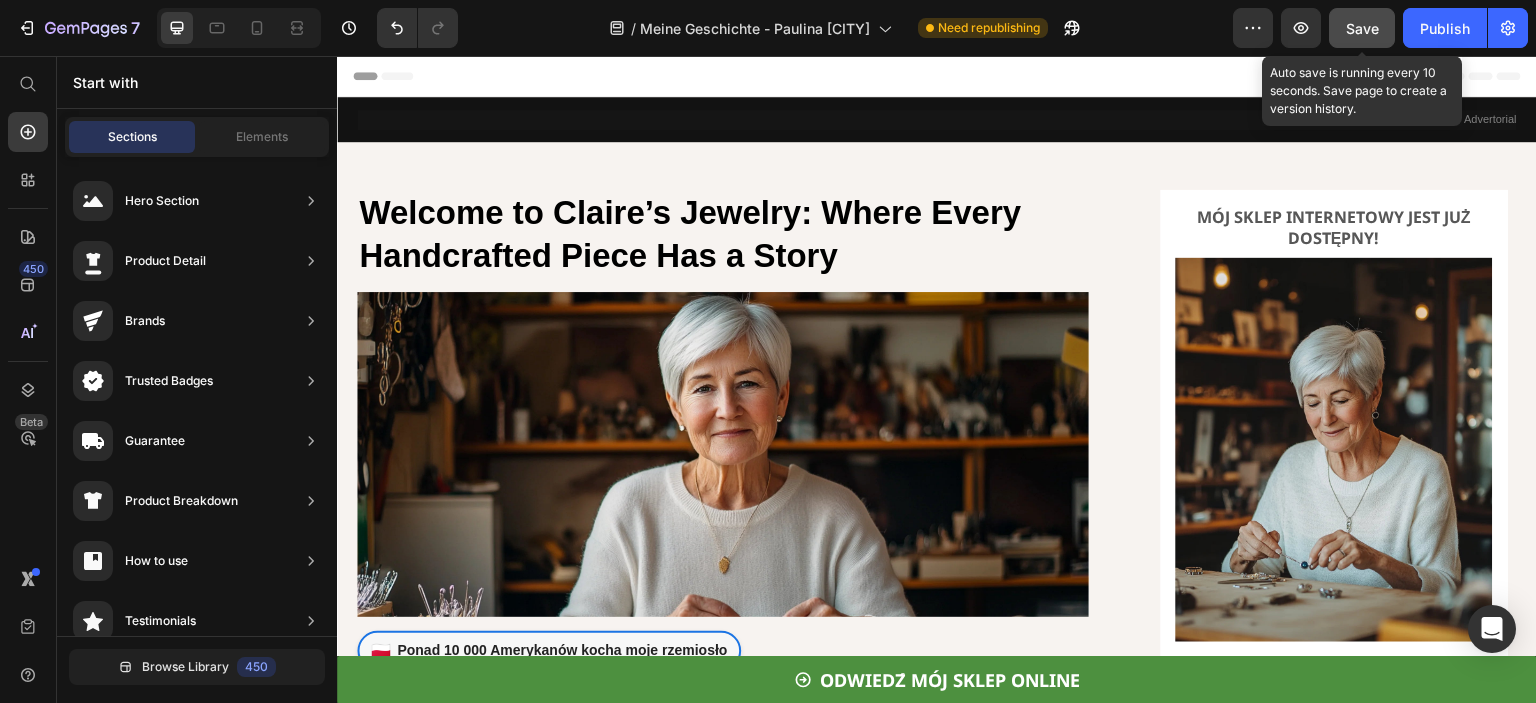 click on "Save" 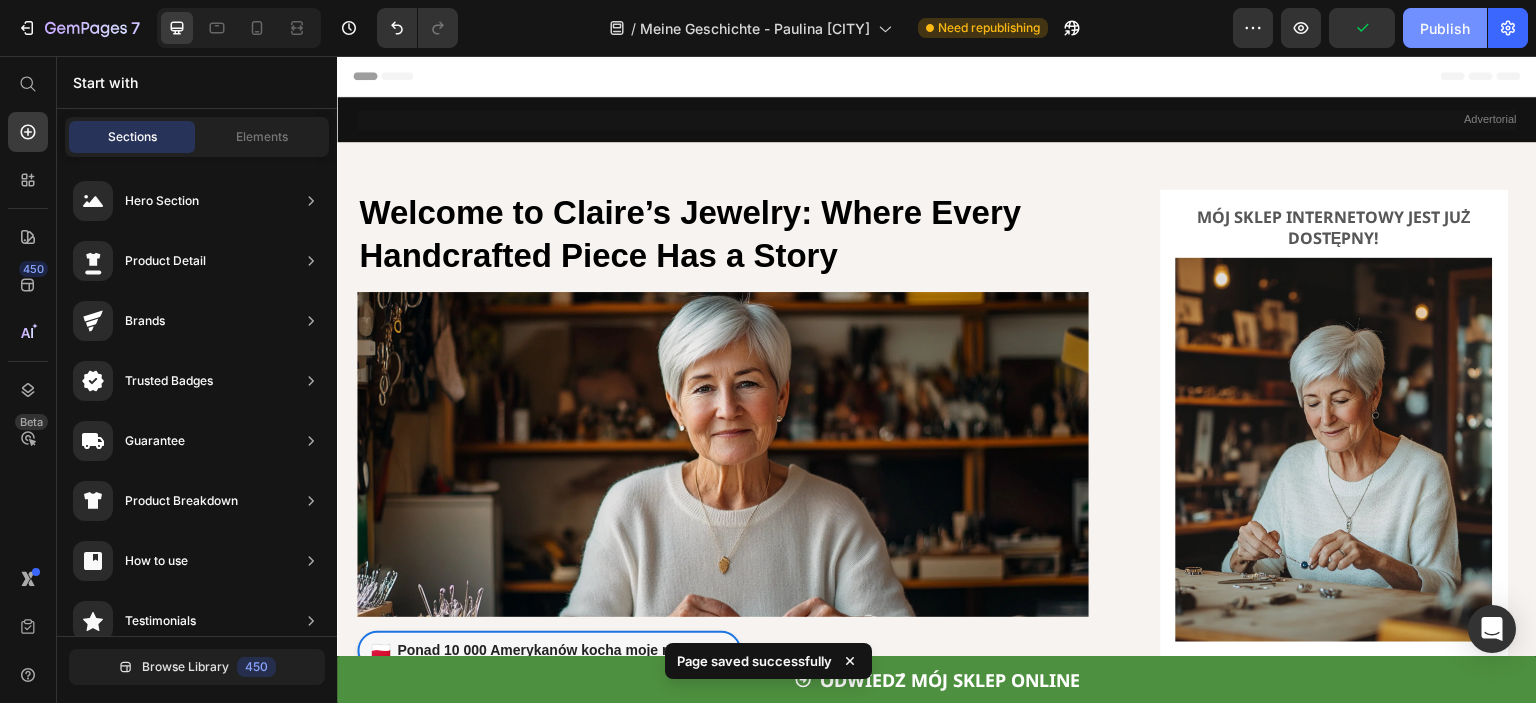 click on "Publish" at bounding box center (1445, 28) 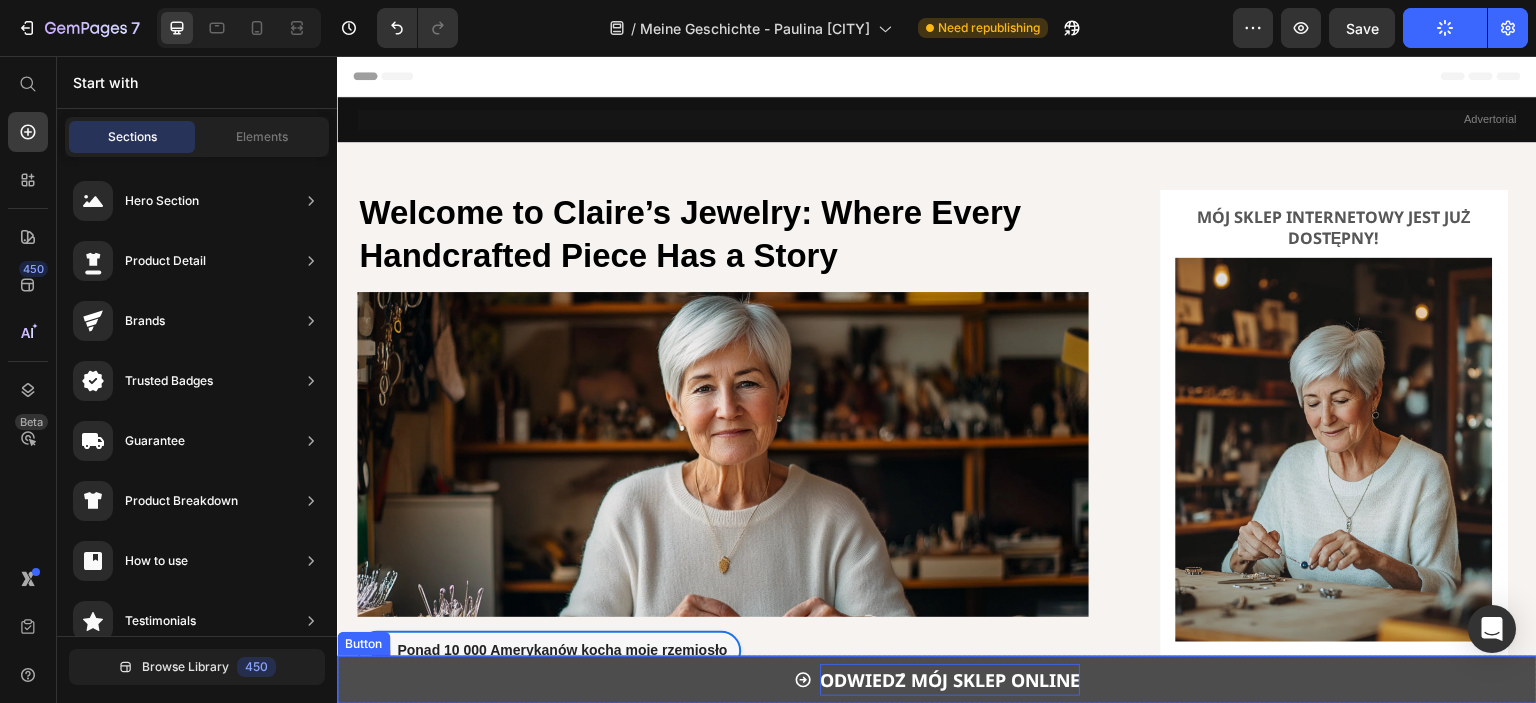 click on "ODWIEDŹ MÓJ SKLEP ONLINE" at bounding box center (950, 680) 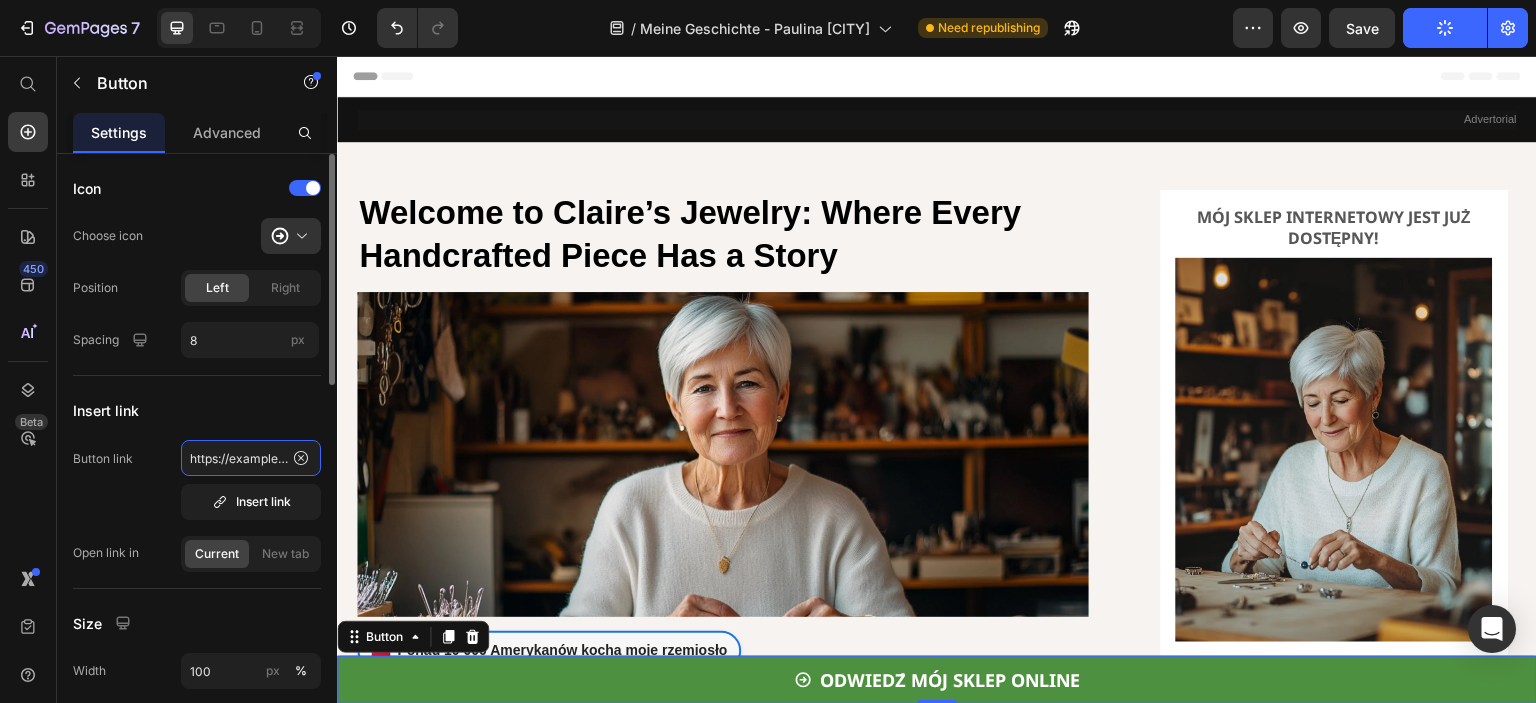 click on "https://example.com/collections/cala-bizuteria-1" 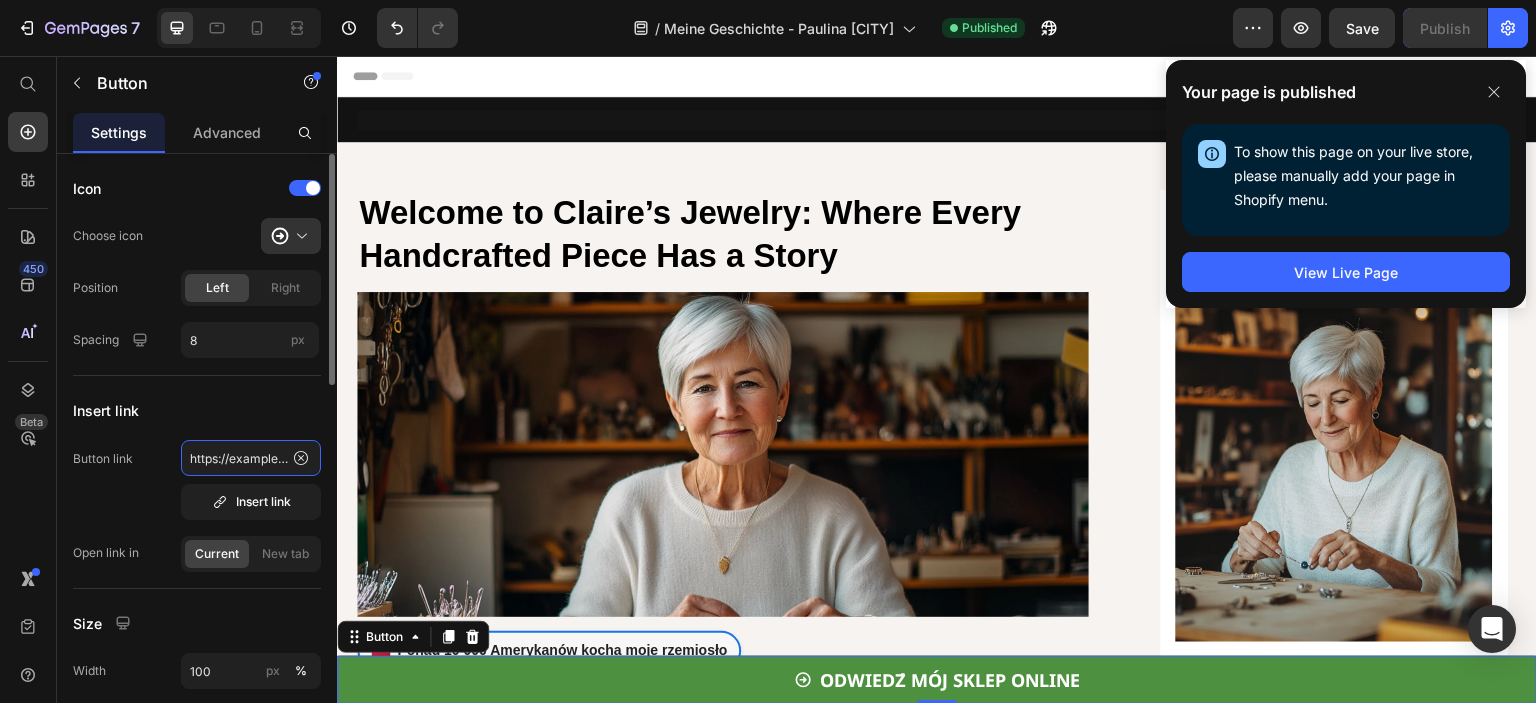 paste on "recznie-robion" 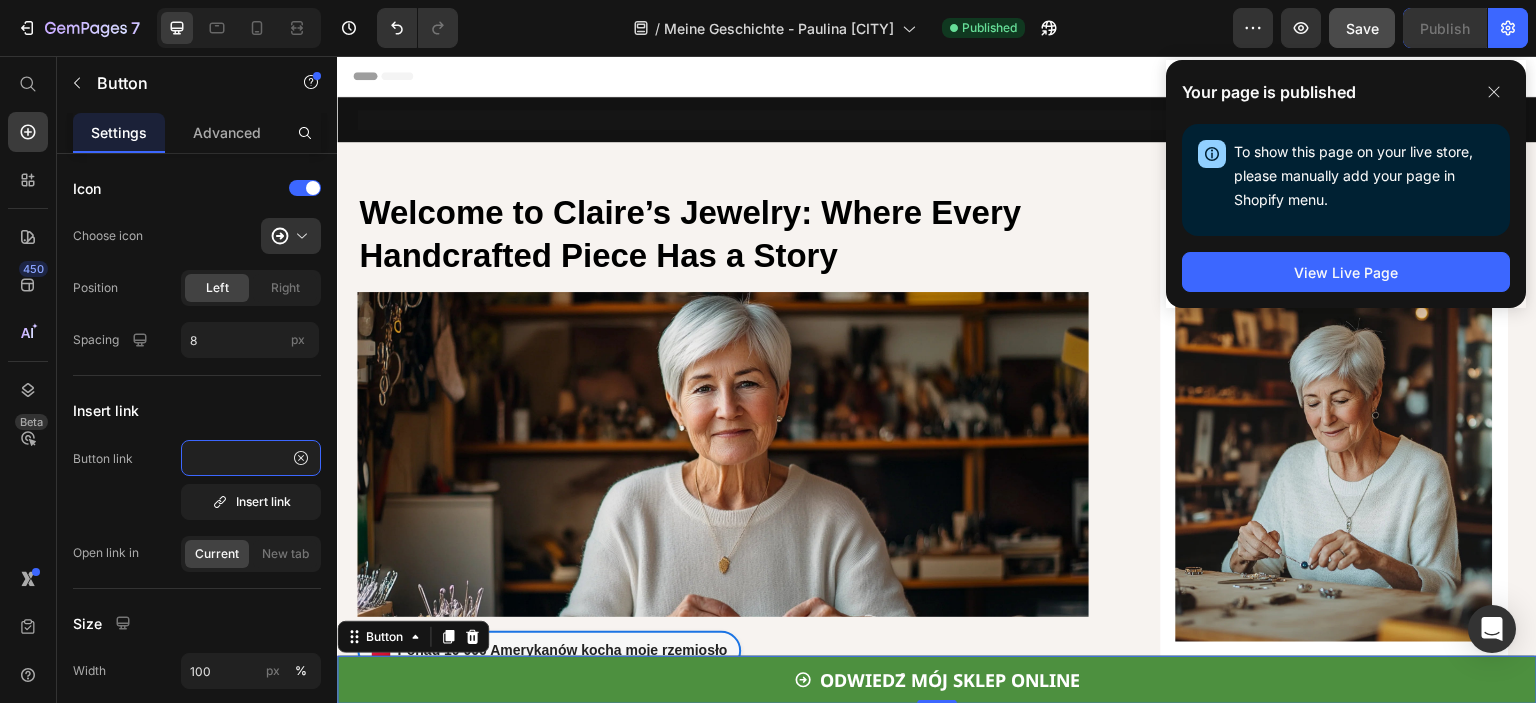 type on "https://example.com/collections/recznie-robiona-bizuteria-1" 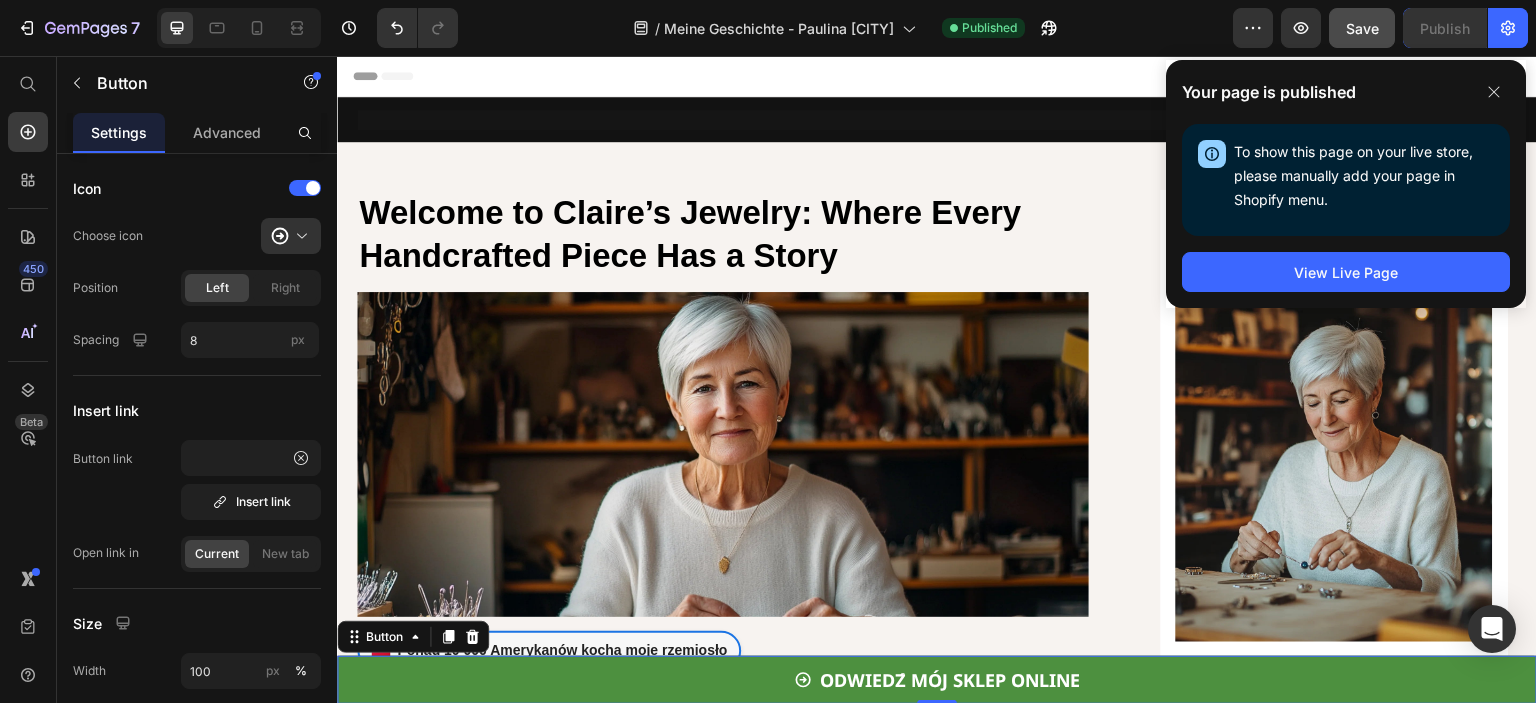 click on "Save" at bounding box center (1362, 28) 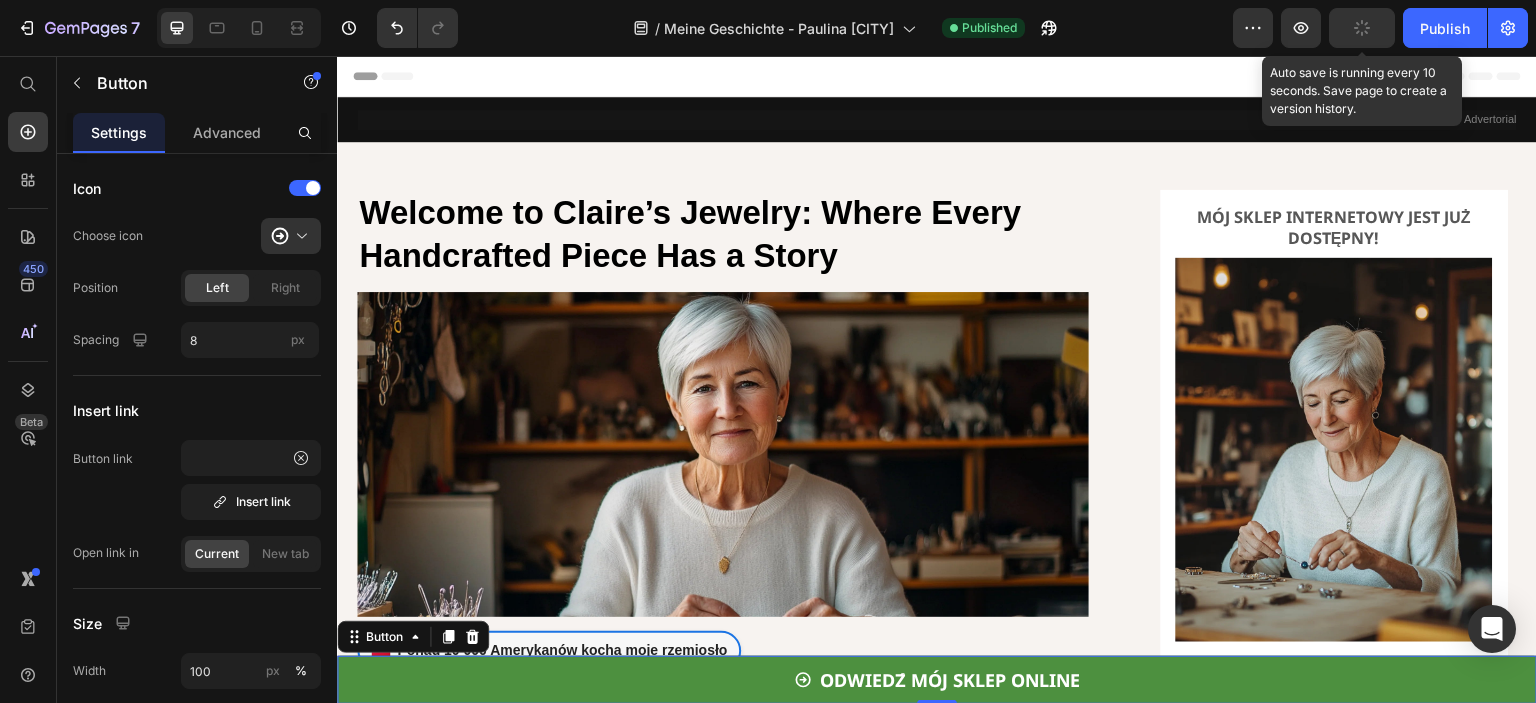 scroll, scrollTop: 0, scrollLeft: 0, axis: both 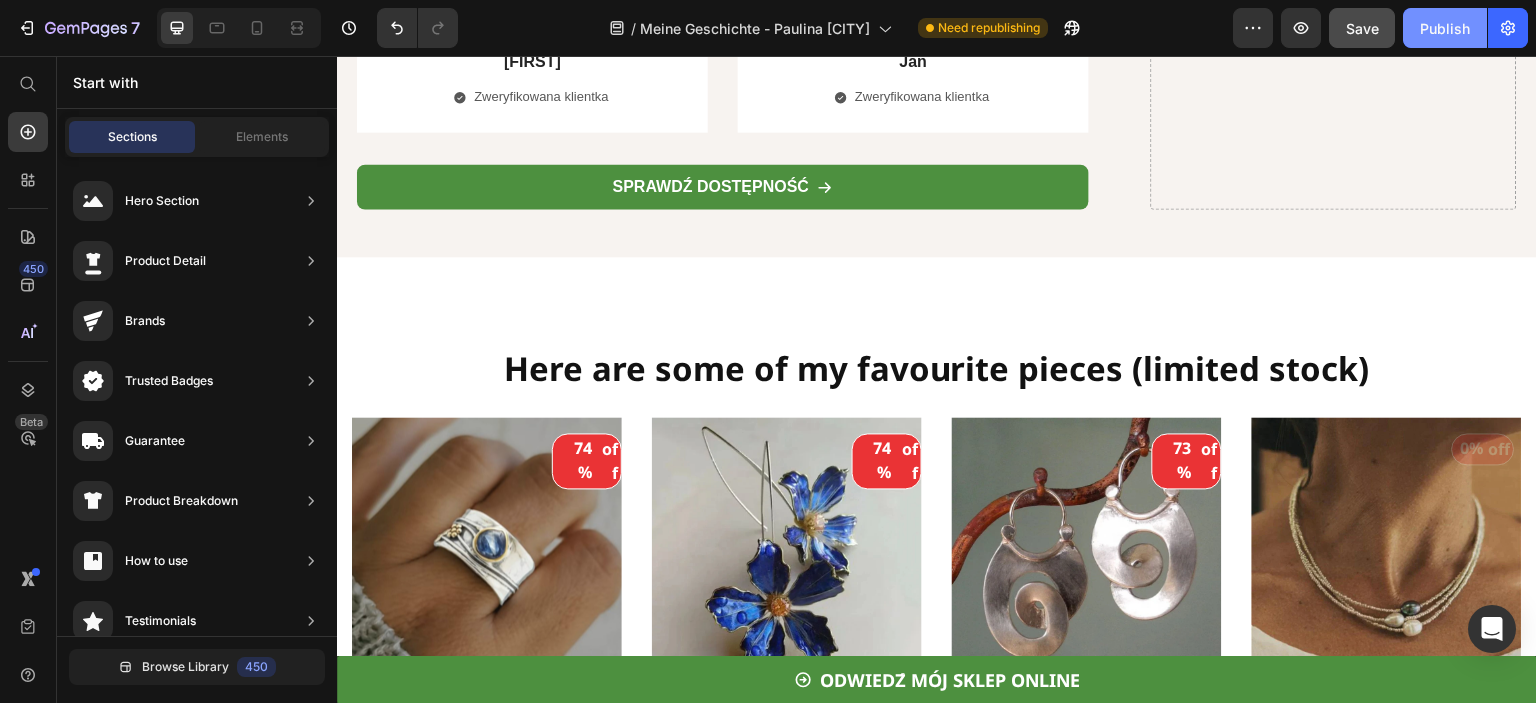 click on "Publish" at bounding box center (1445, 28) 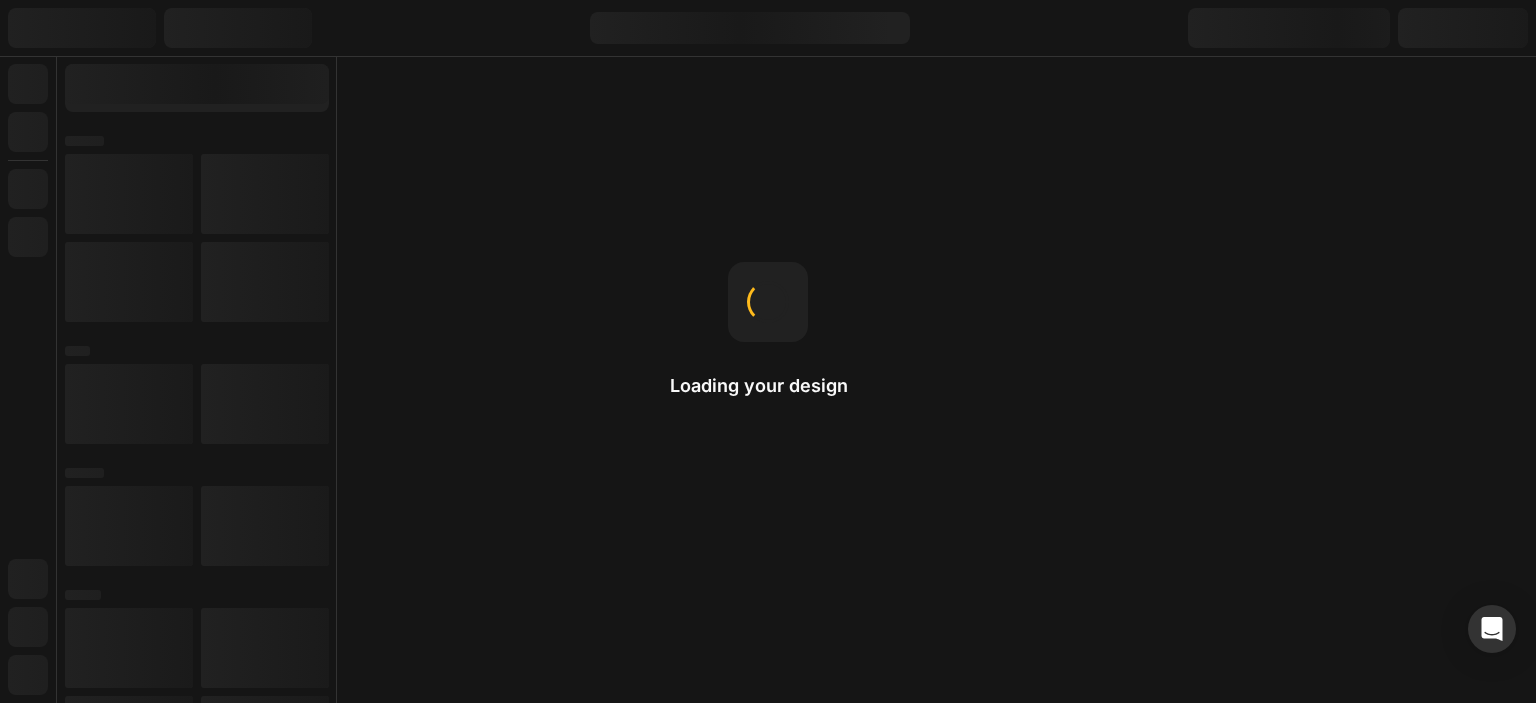 scroll, scrollTop: 0, scrollLeft: 0, axis: both 